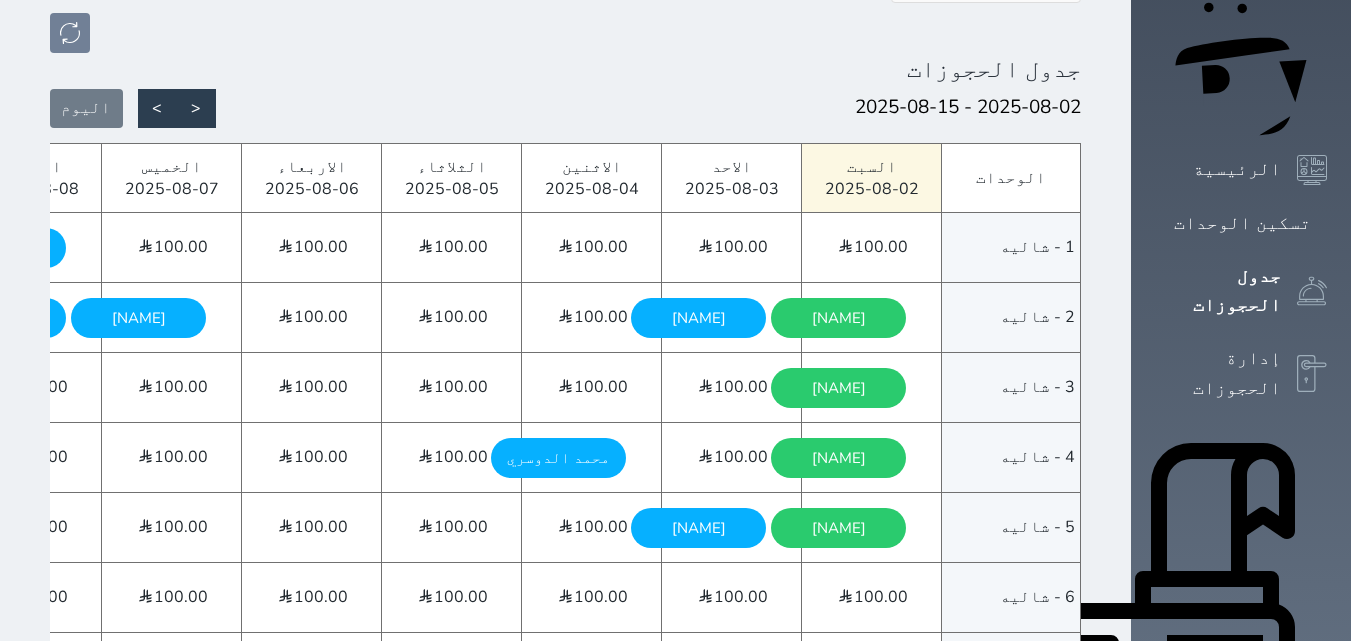 scroll, scrollTop: 300, scrollLeft: 0, axis: vertical 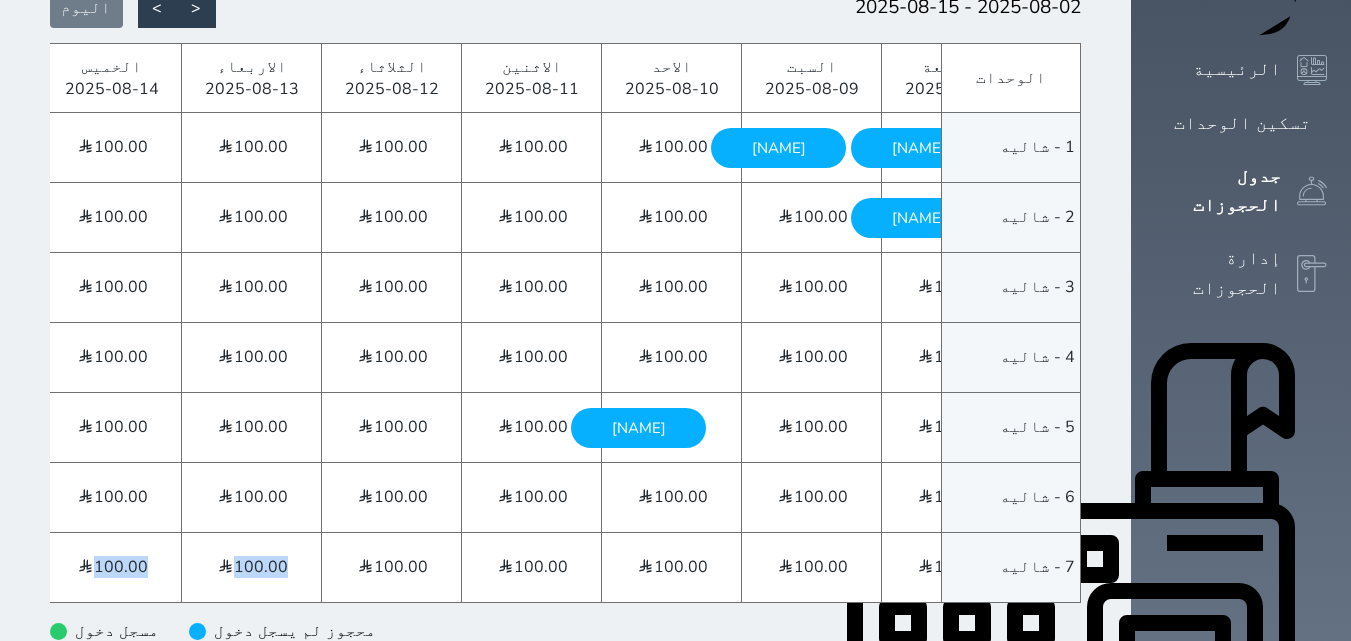 drag, startPoint x: 502, startPoint y: 566, endPoint x: 969, endPoint y: 566, distance: 467 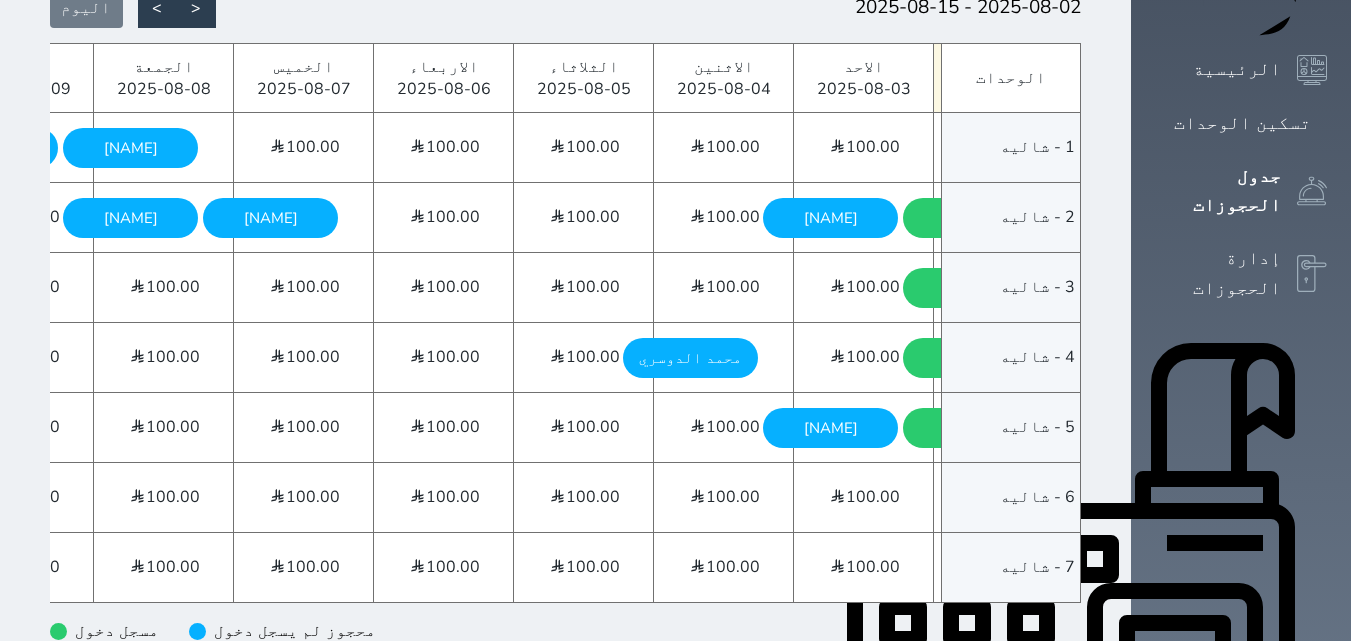scroll, scrollTop: 0, scrollLeft: 0, axis: both 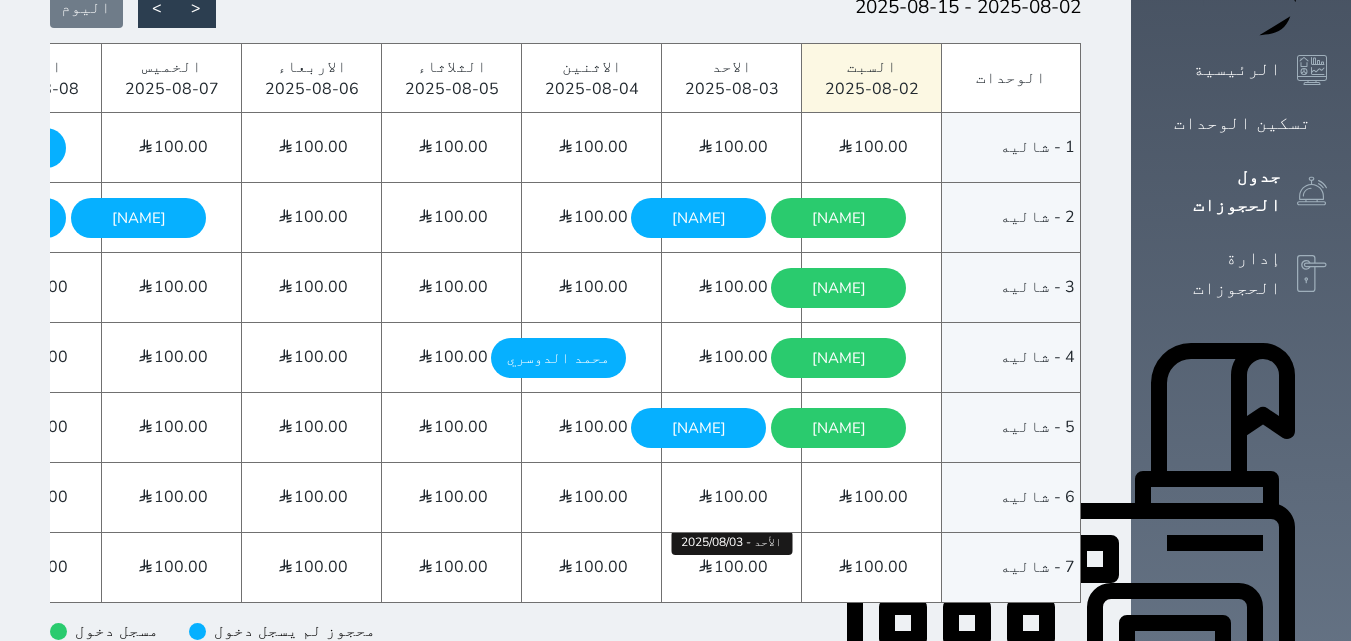 click on "100.00" at bounding box center [741, 567] 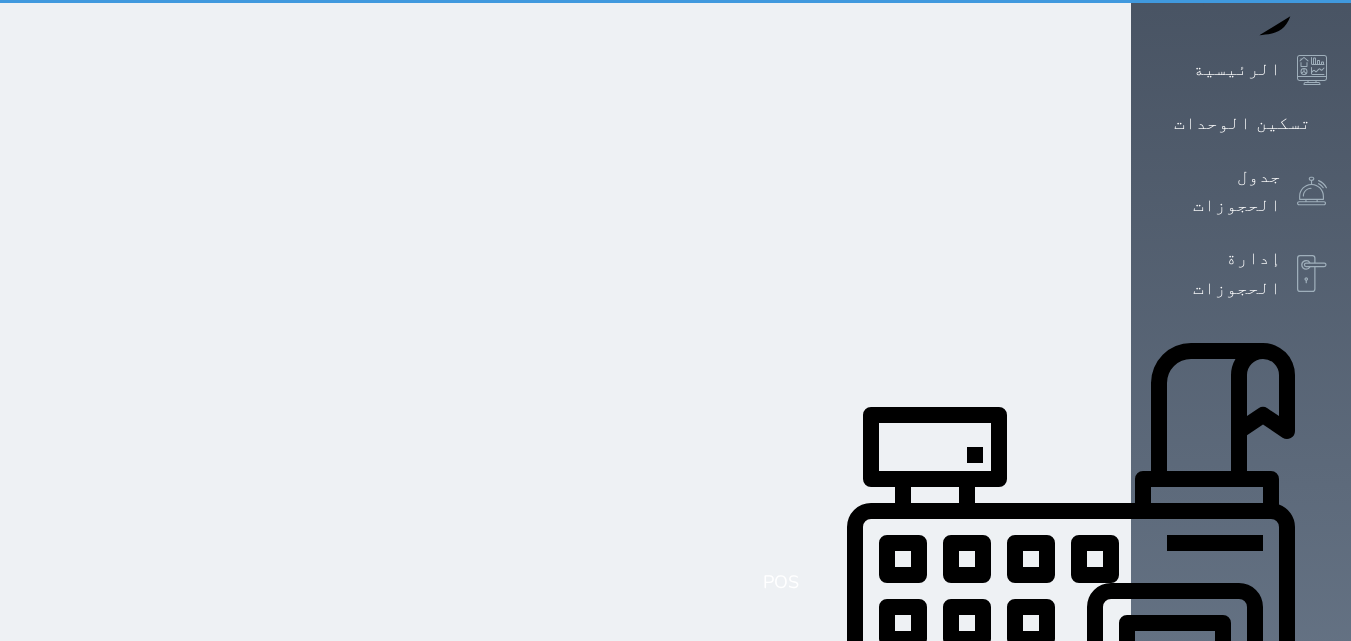 scroll, scrollTop: 0, scrollLeft: 0, axis: both 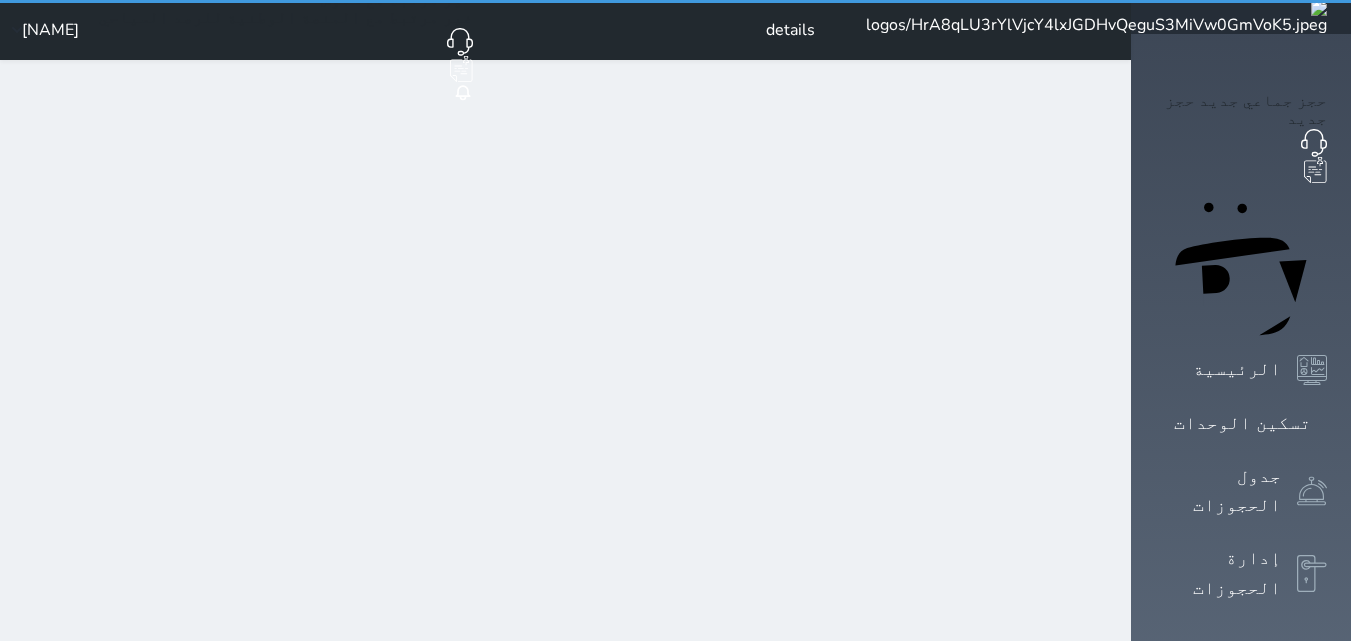 select on "1" 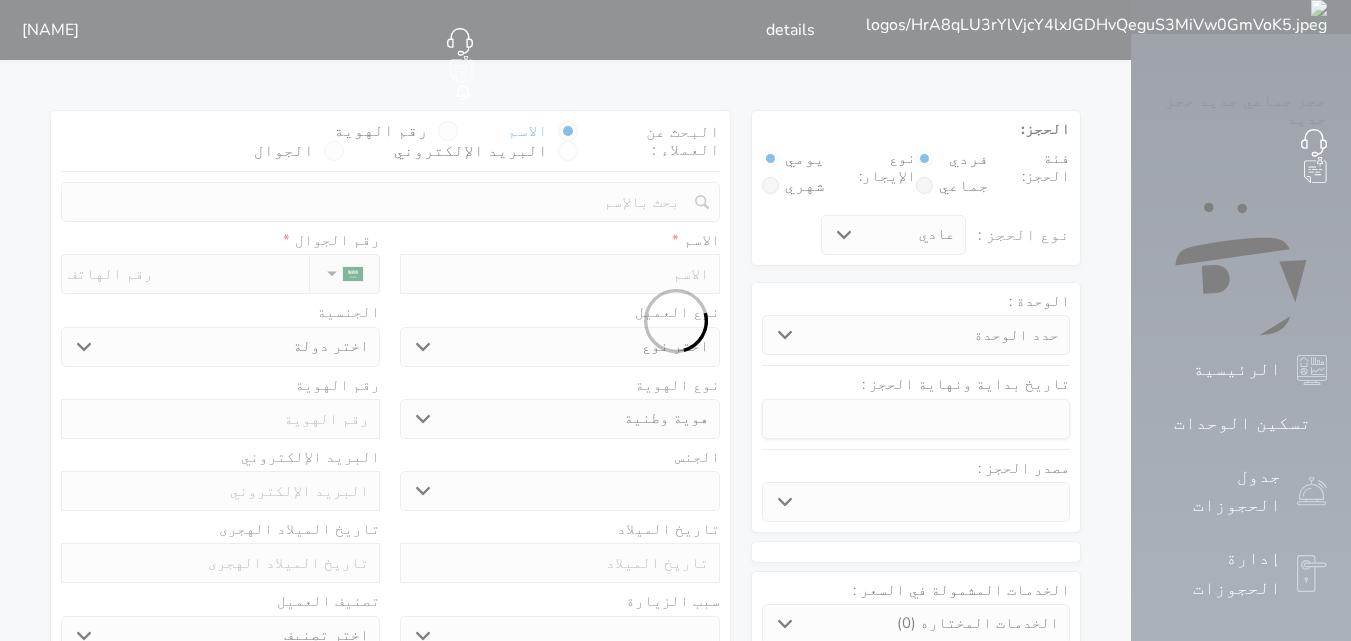 select 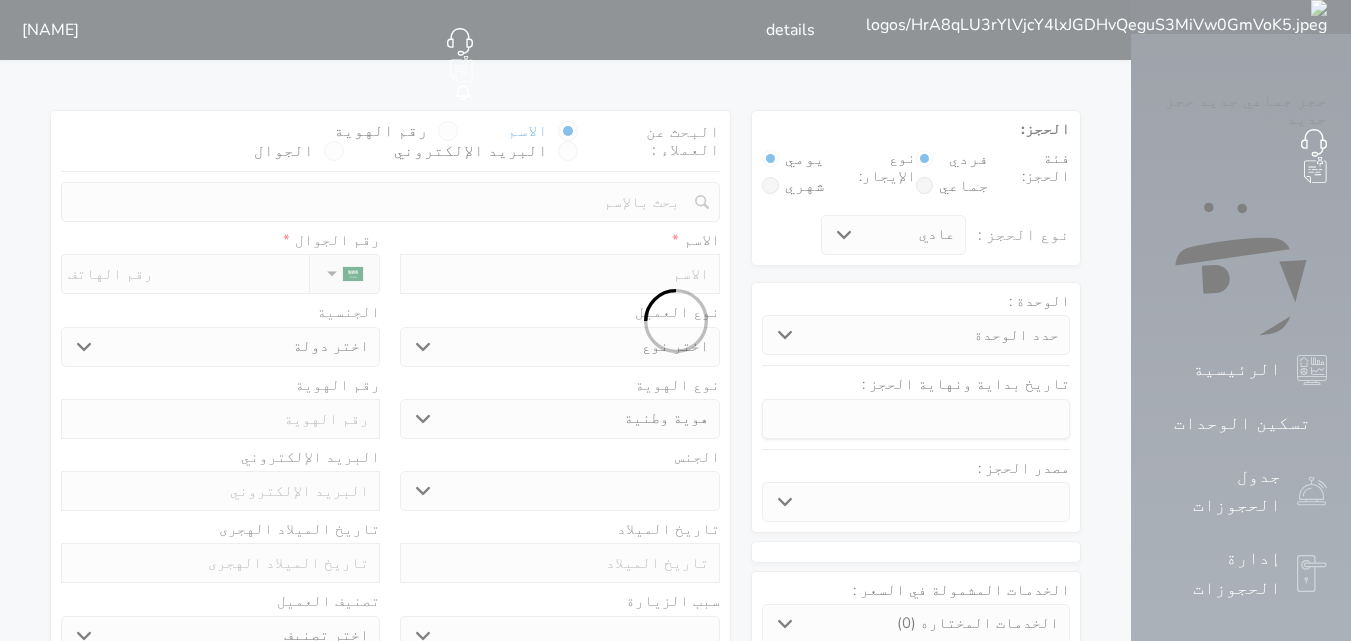 select 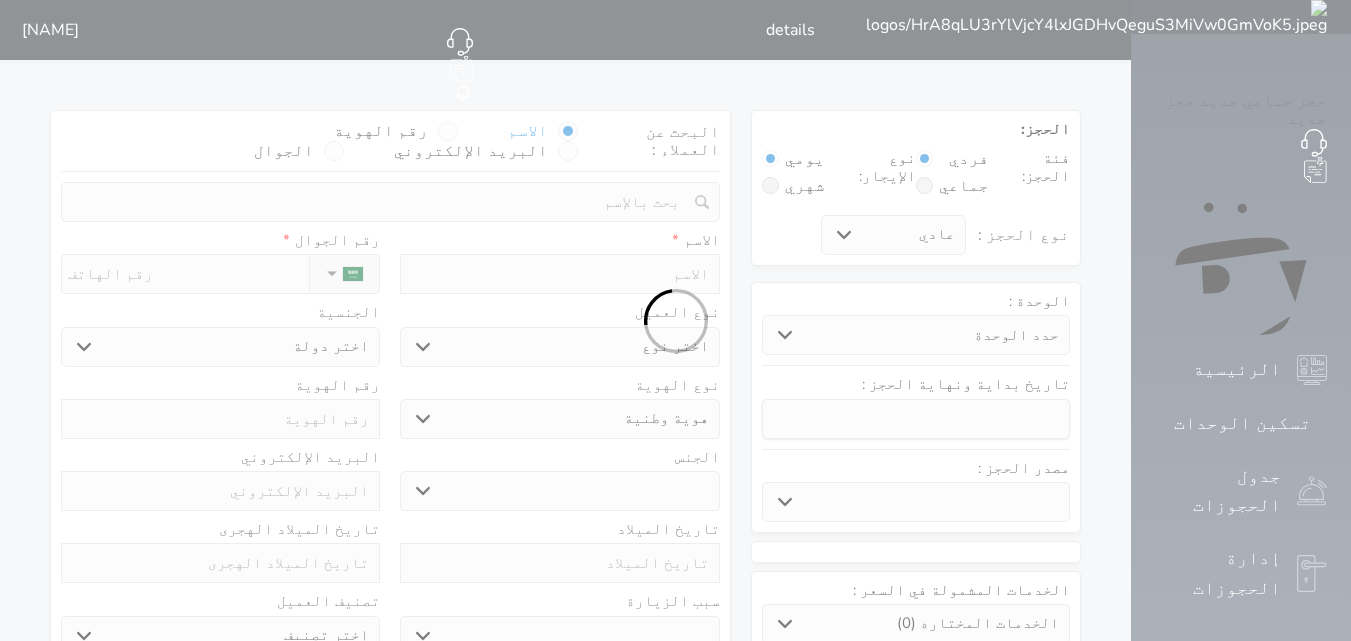 select 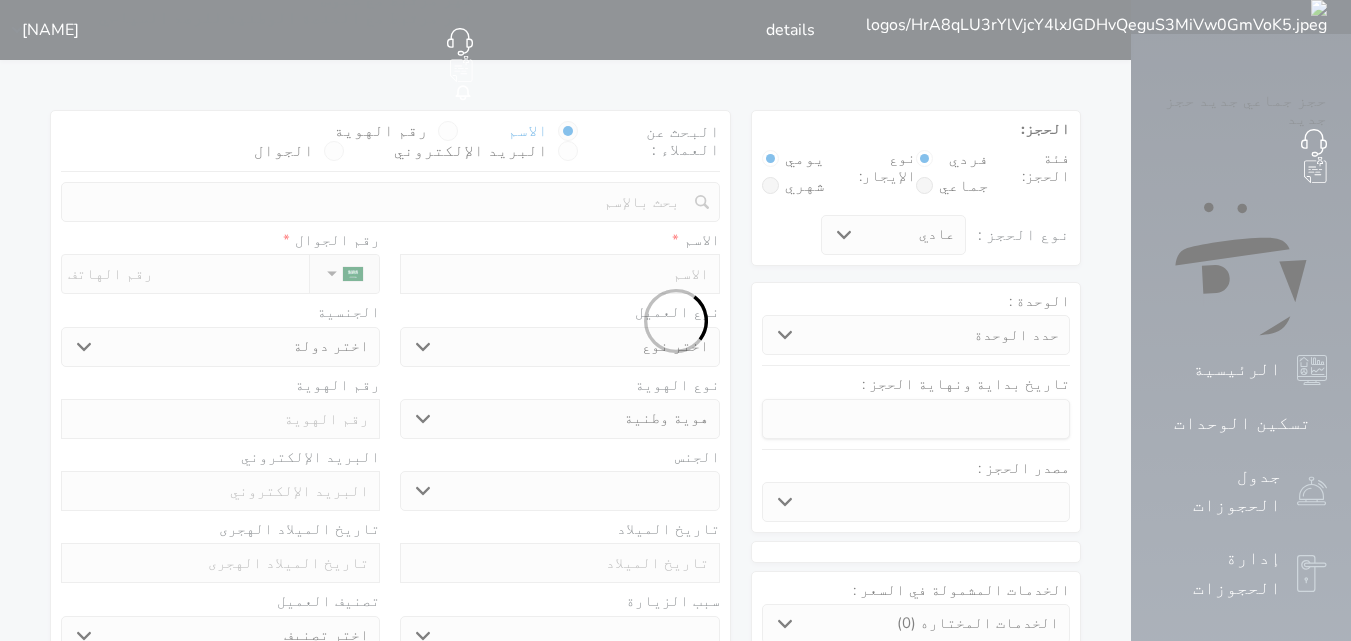 select 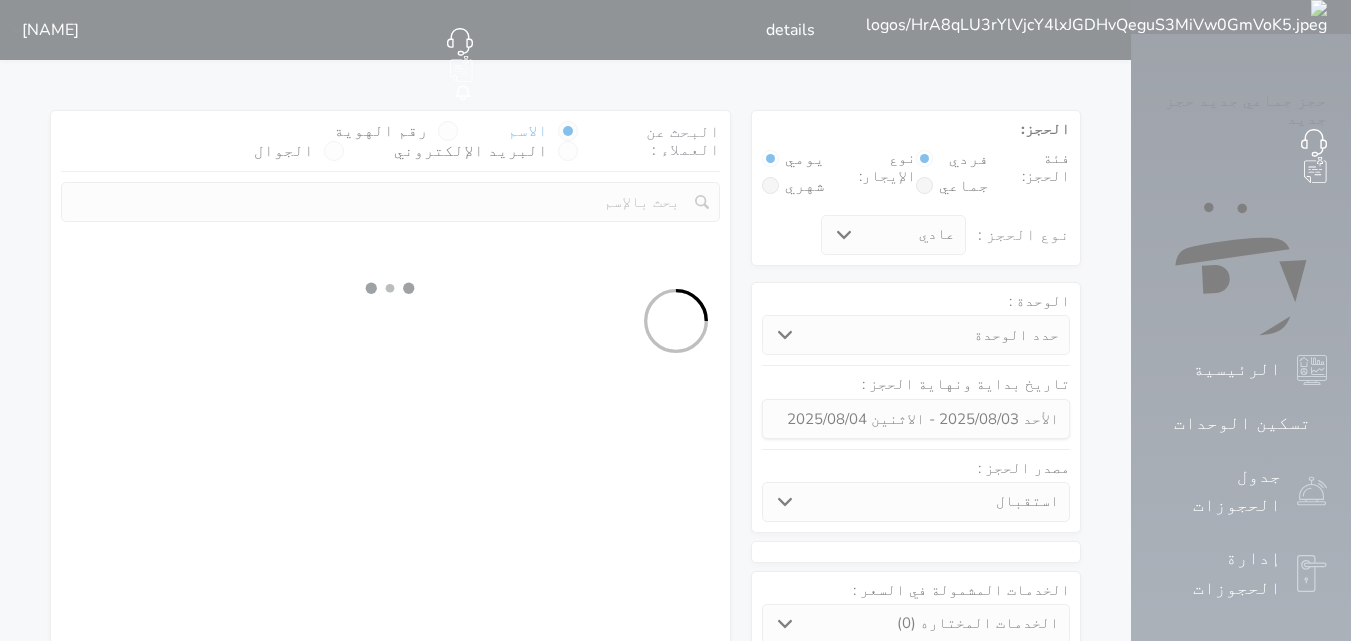 select 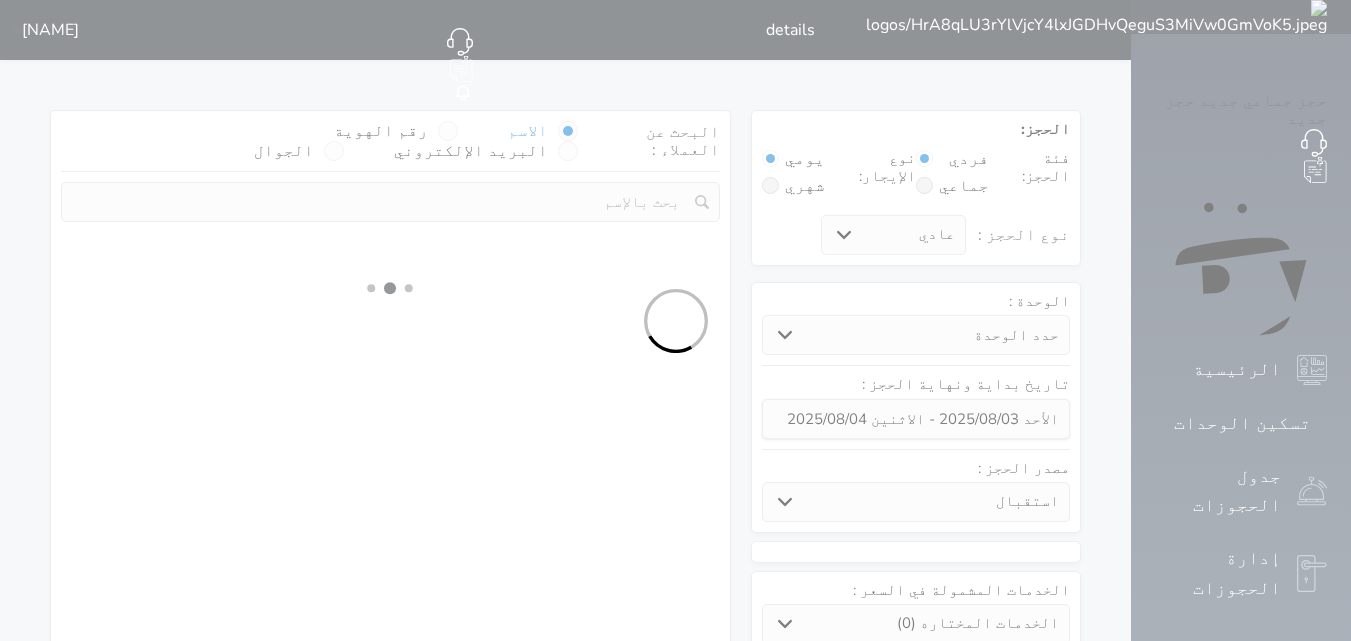 select on "1" 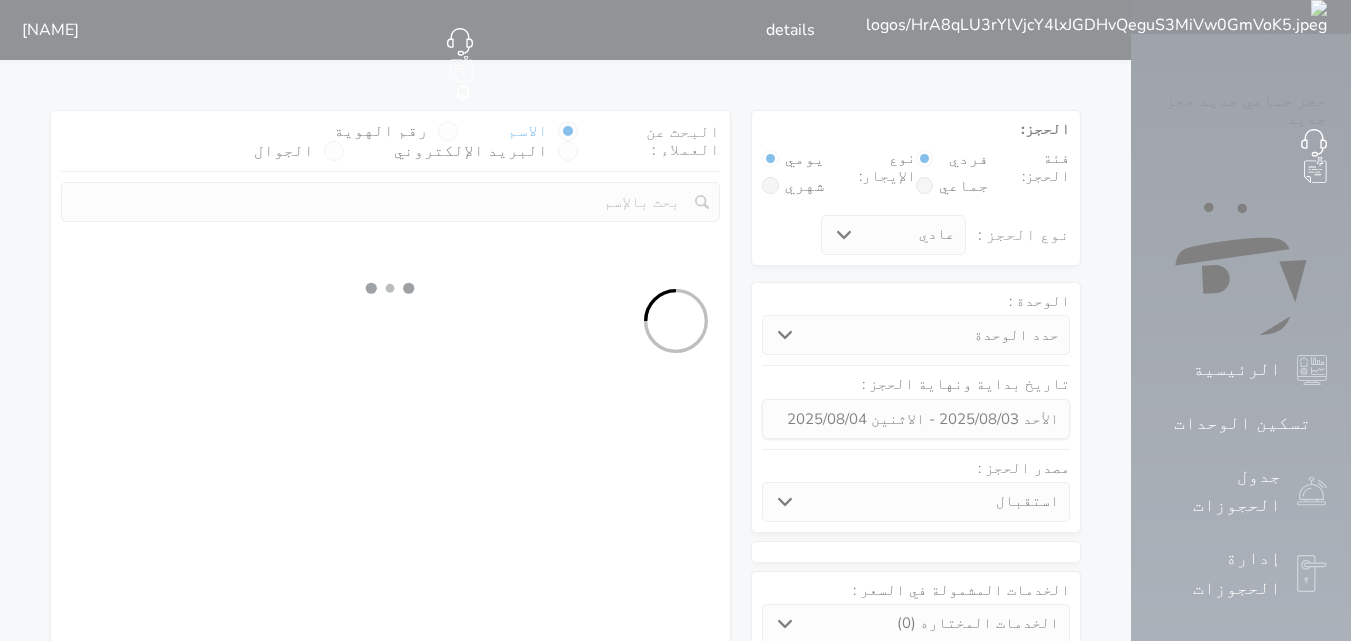 select on "113" 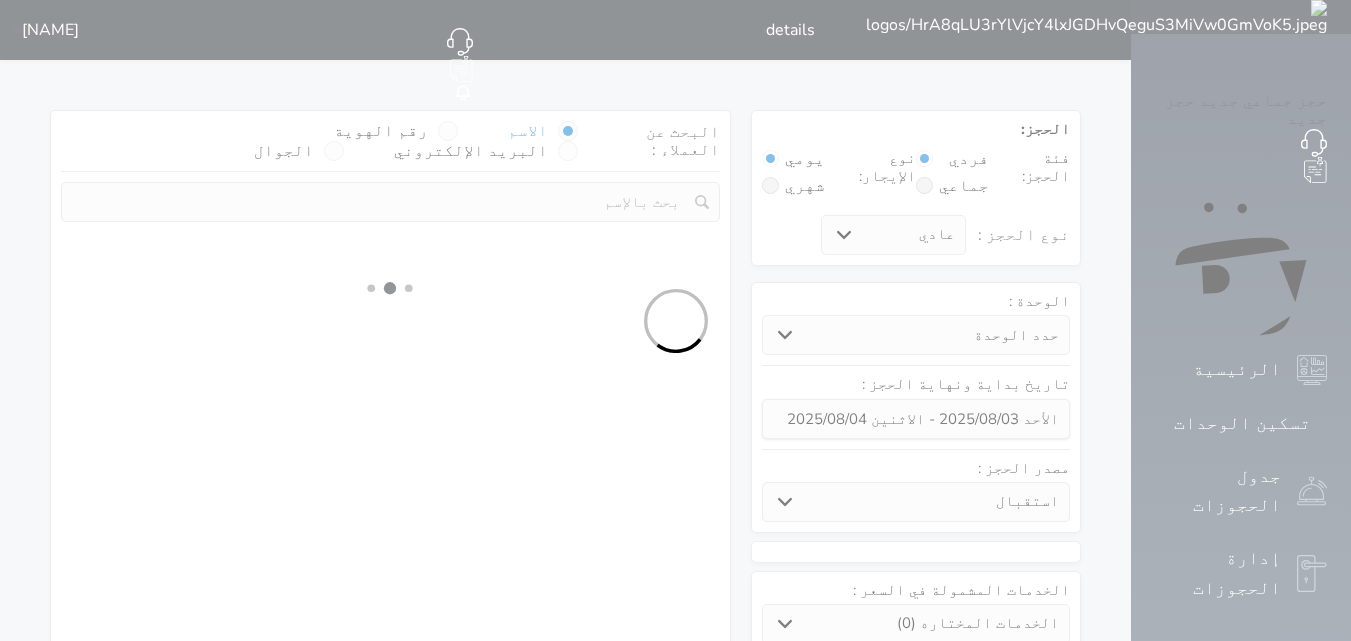 select on "1" 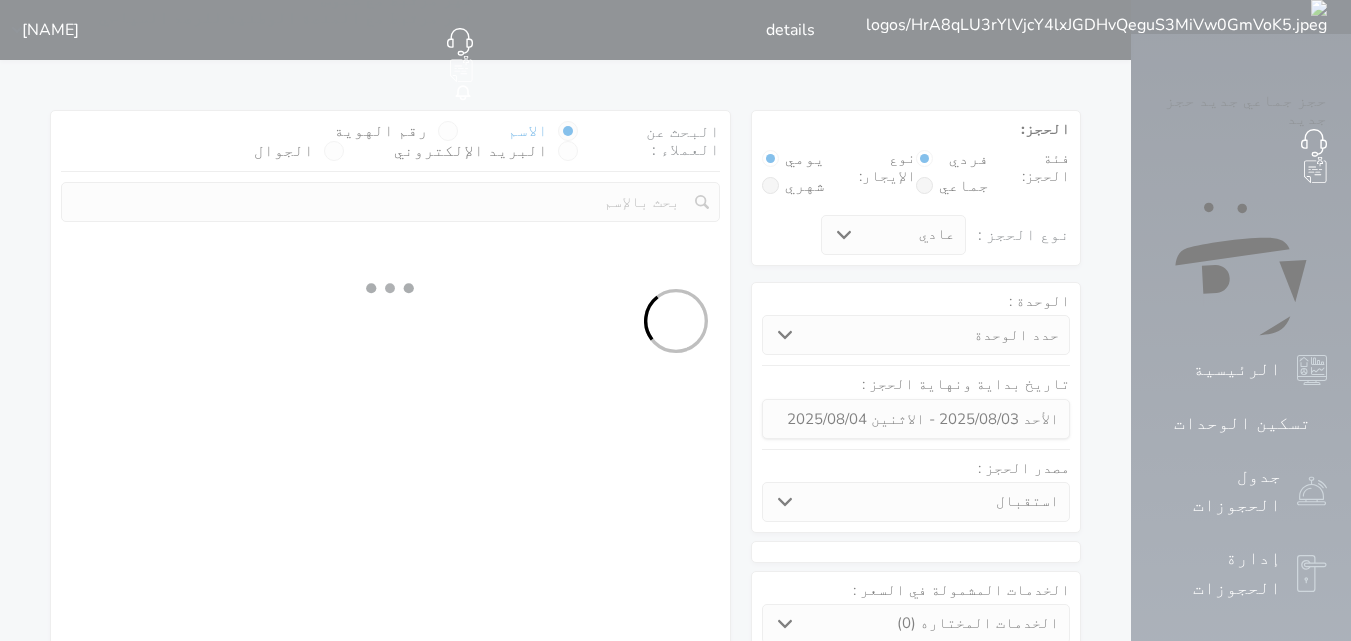 select 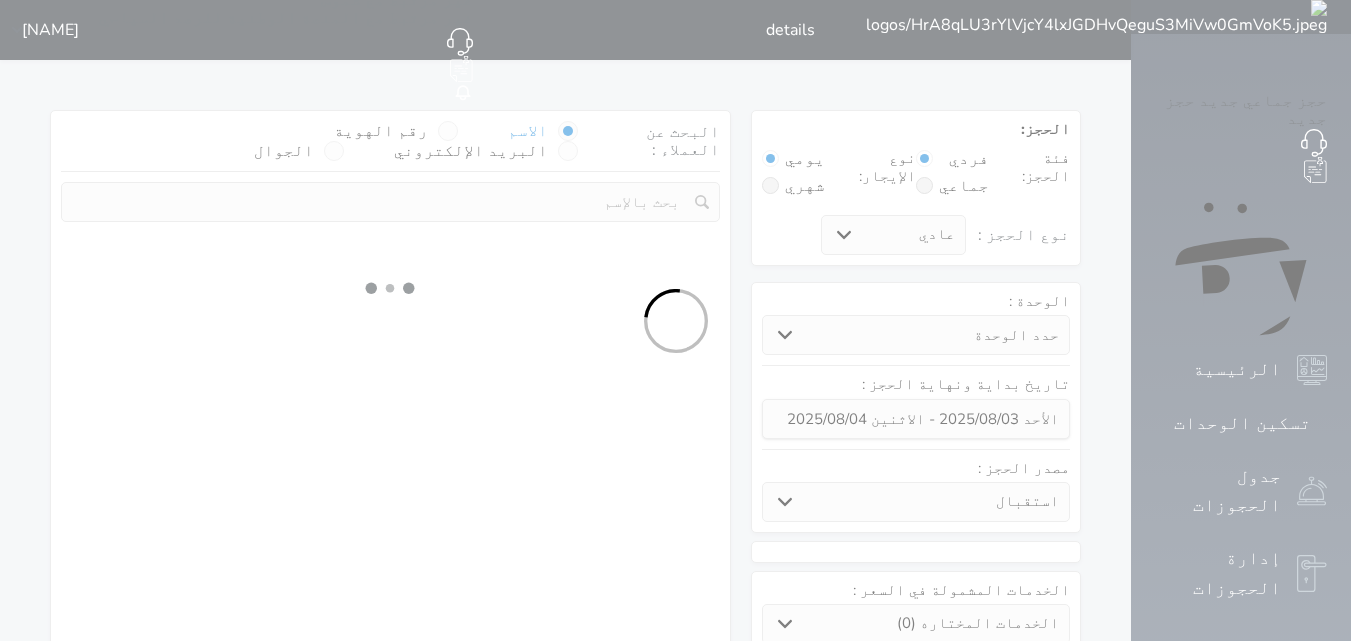 select on "7" 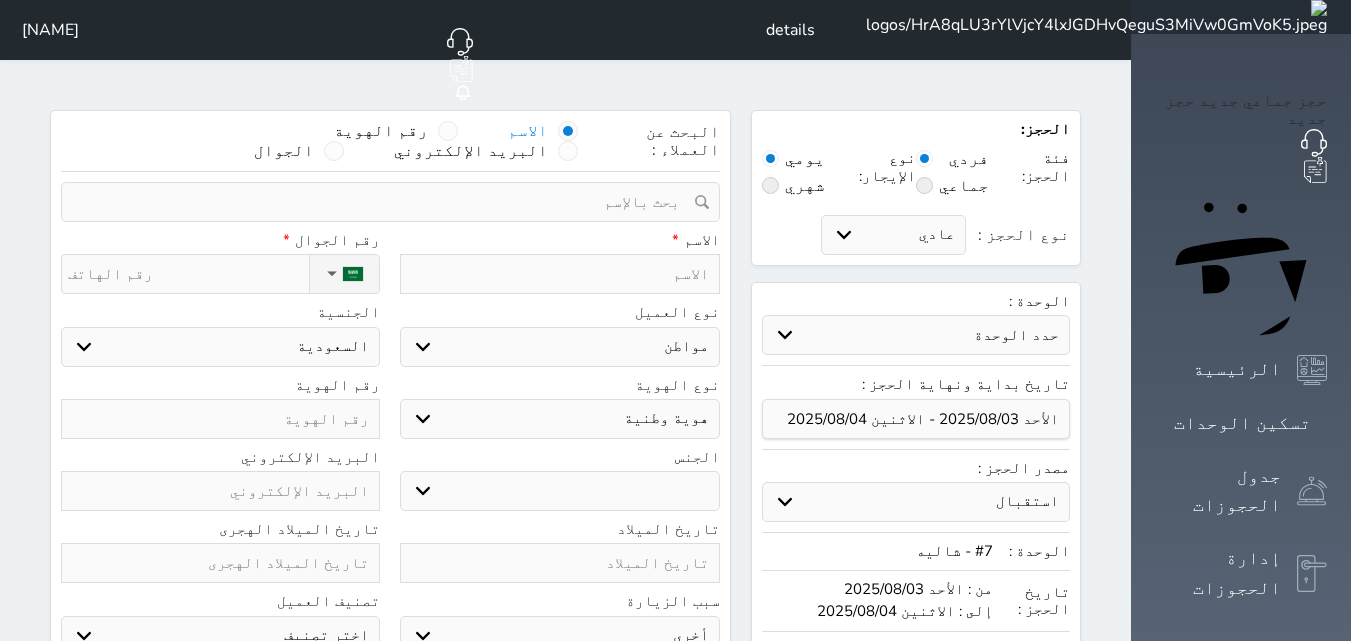 click at bounding box center (559, 274) 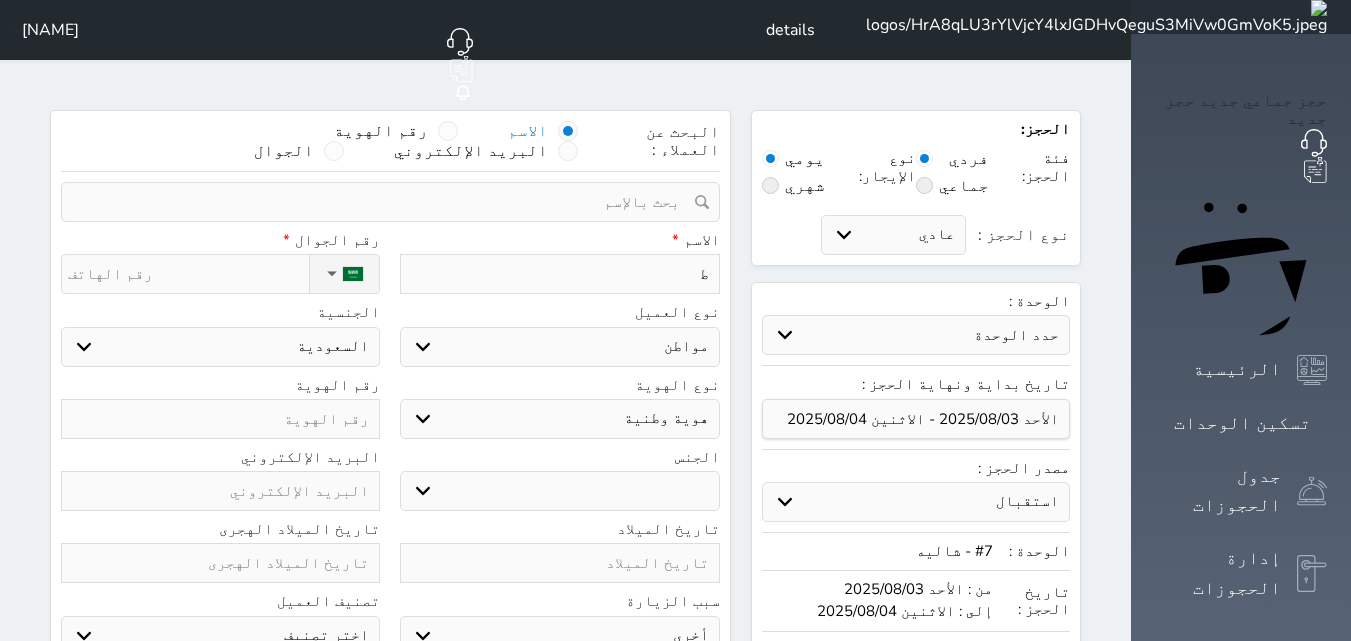 type on "طا" 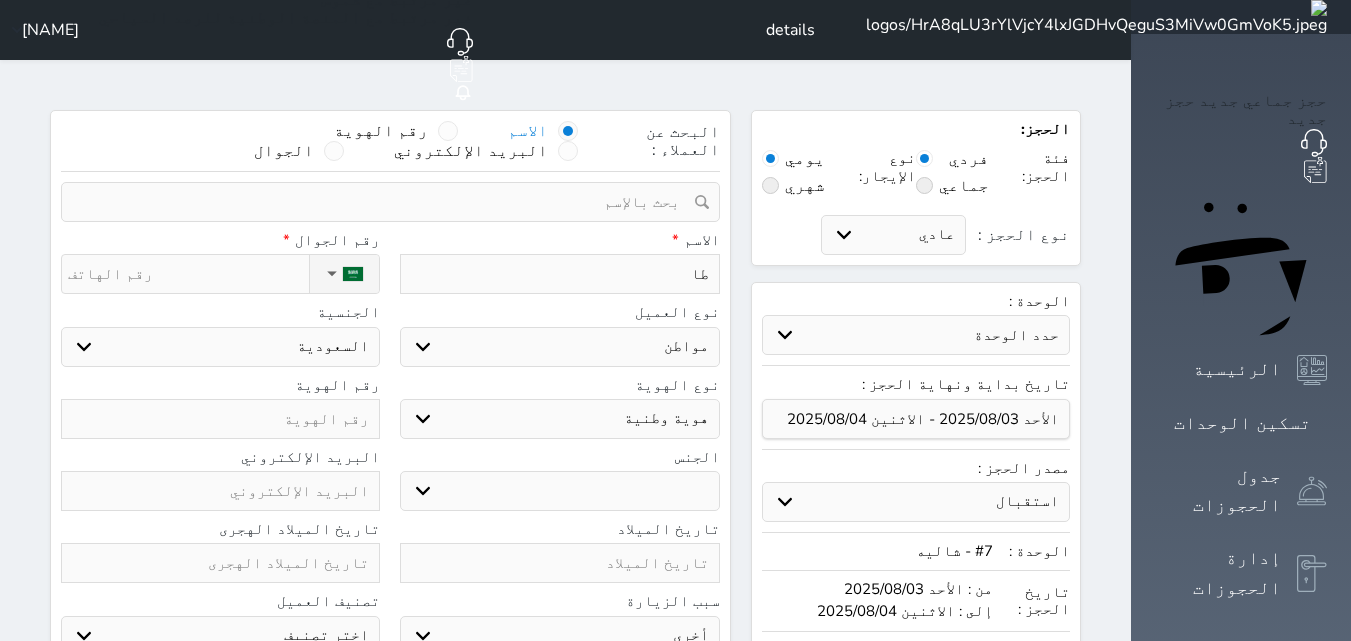 type on "طار" 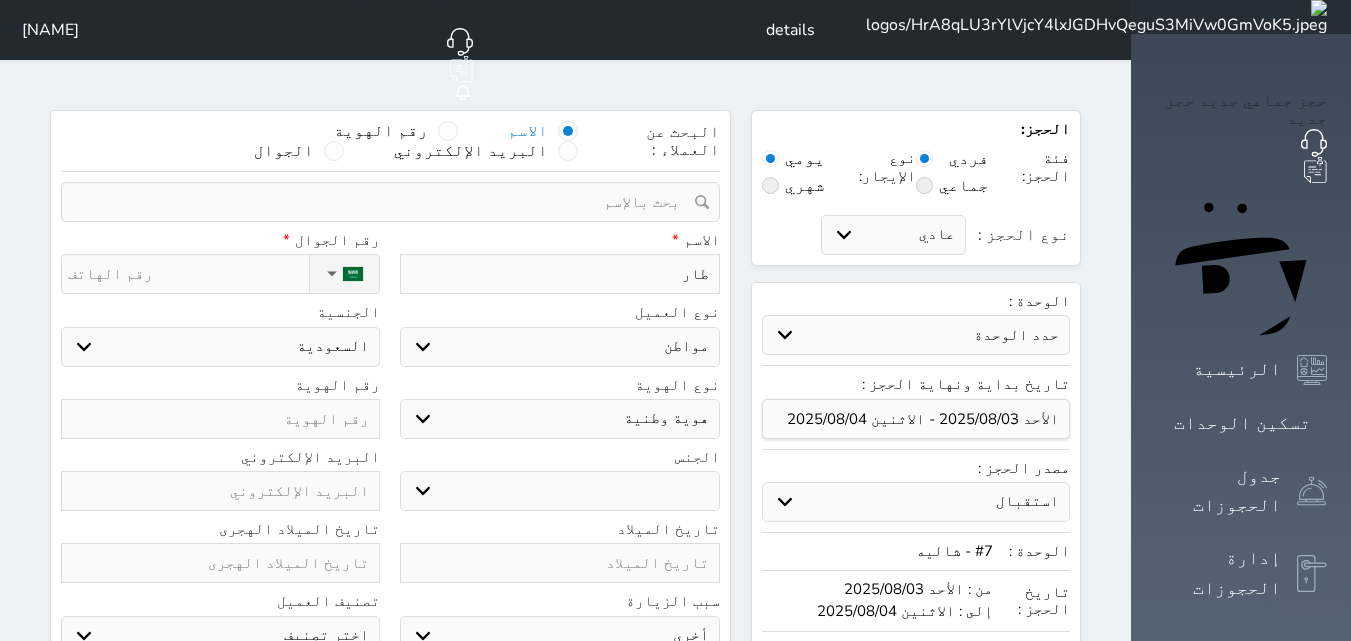type on "طارق" 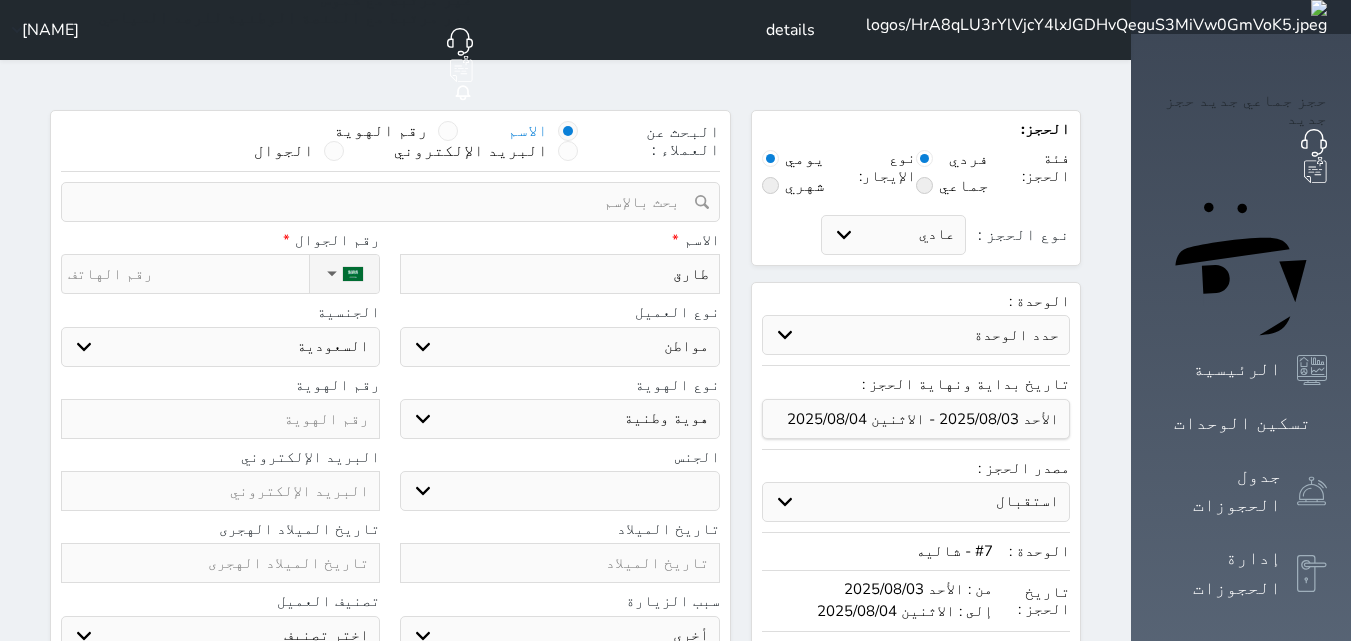 type on "طارق" 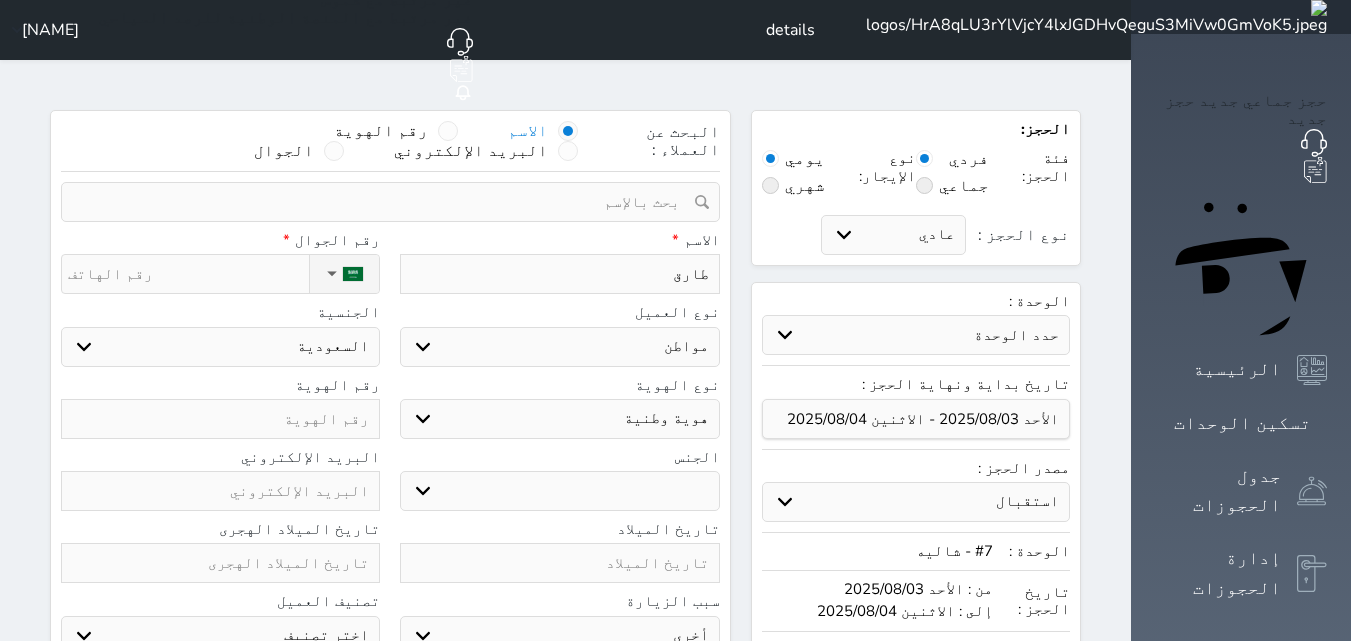 type on "[NAME]" 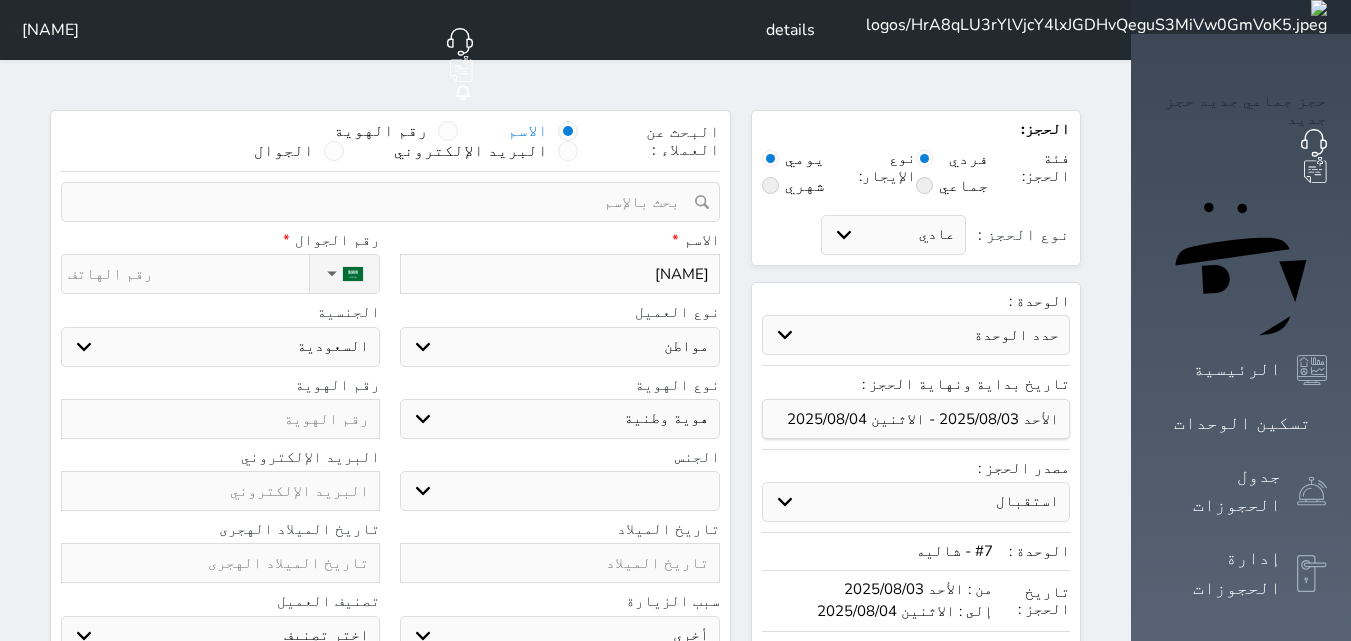 type on "[NAME]" 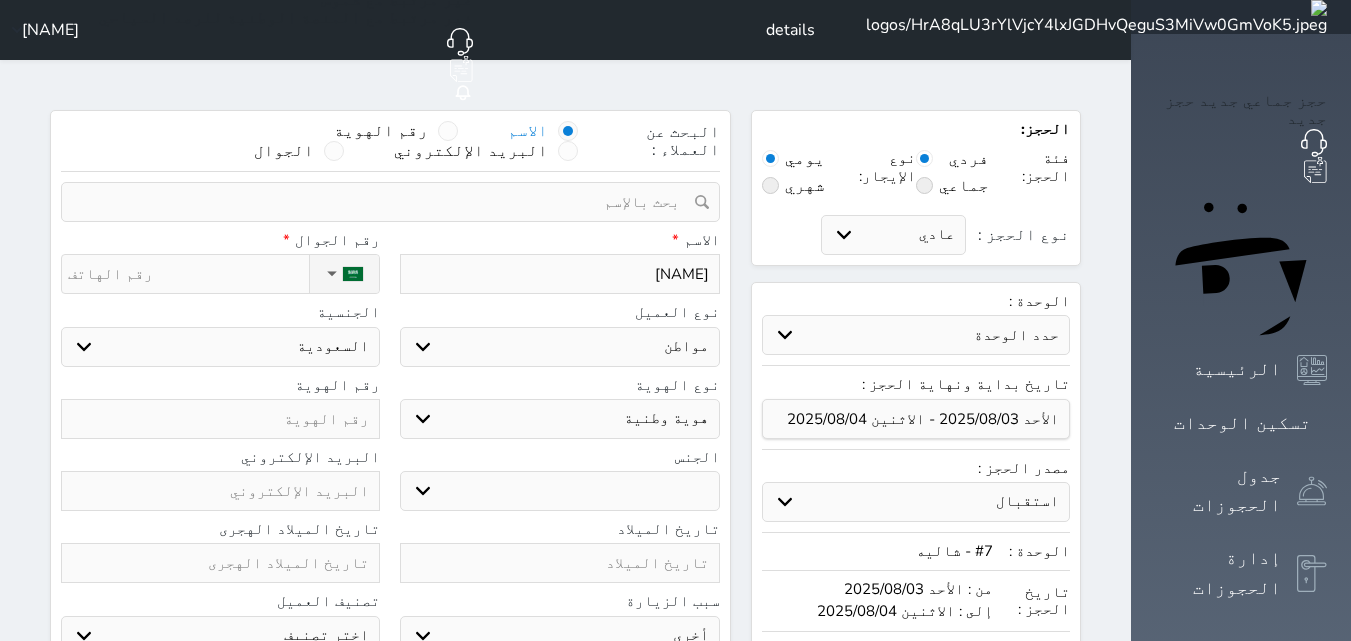 type on "[NAME]" 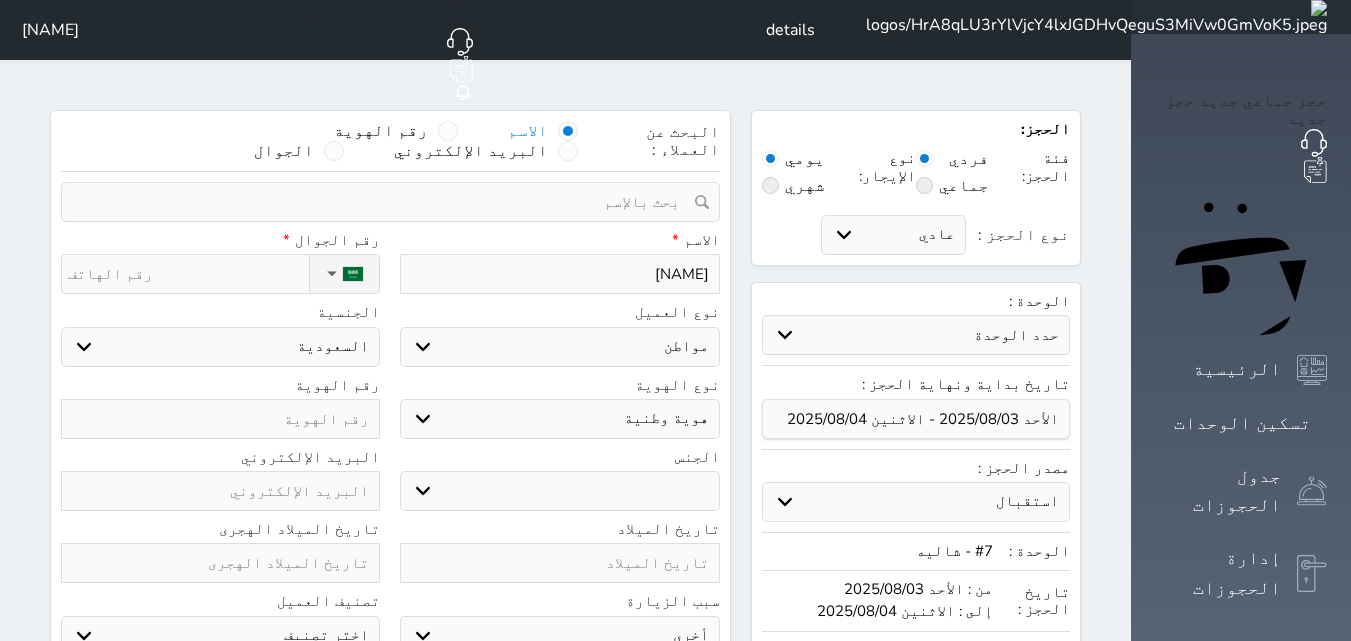 type on "[NAME]" 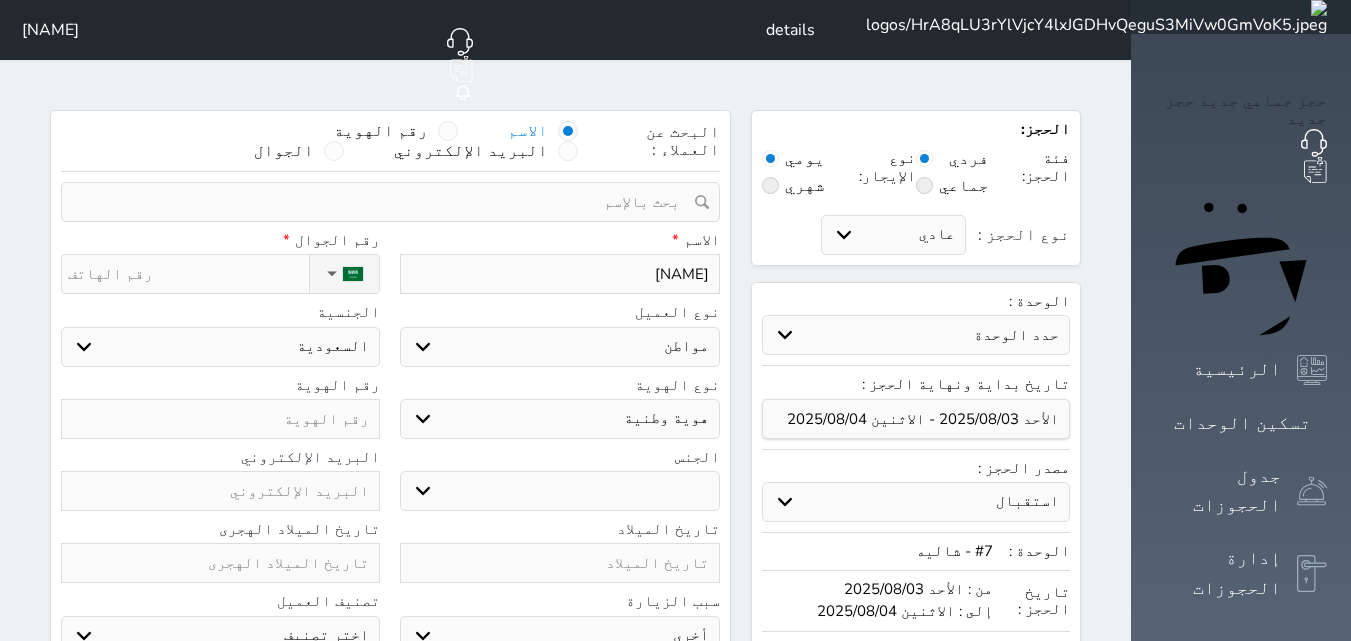type on "[NAME]" 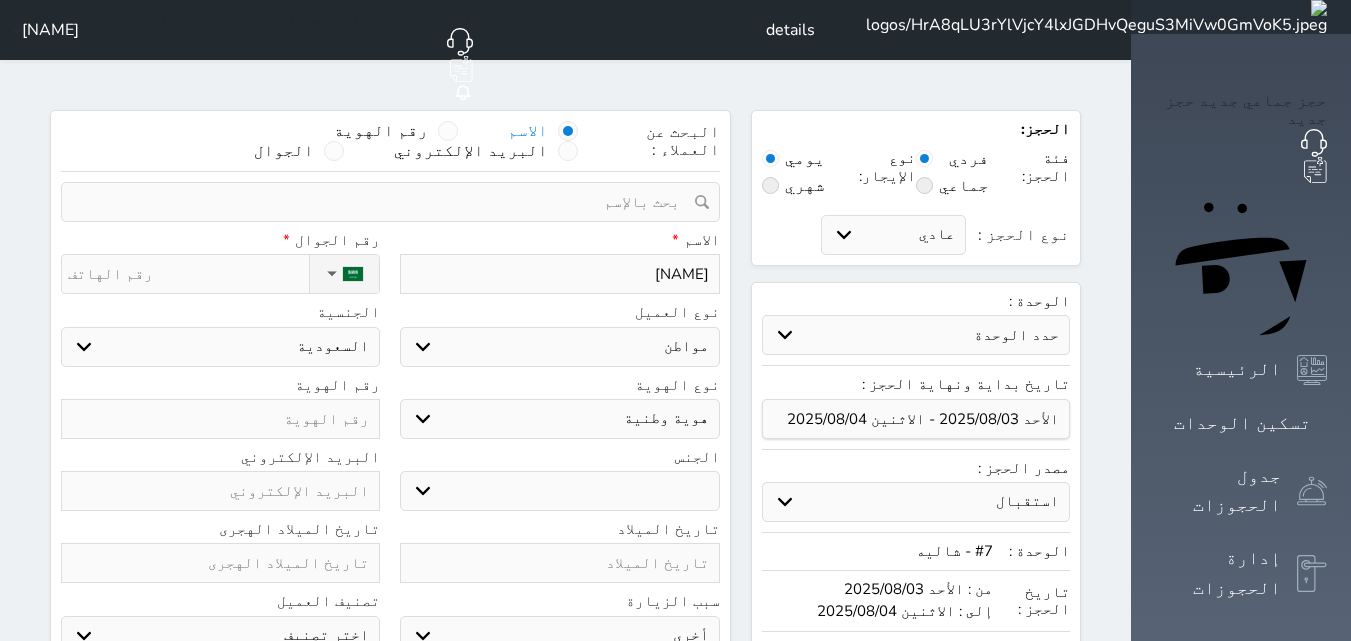 type on "[NAME]" 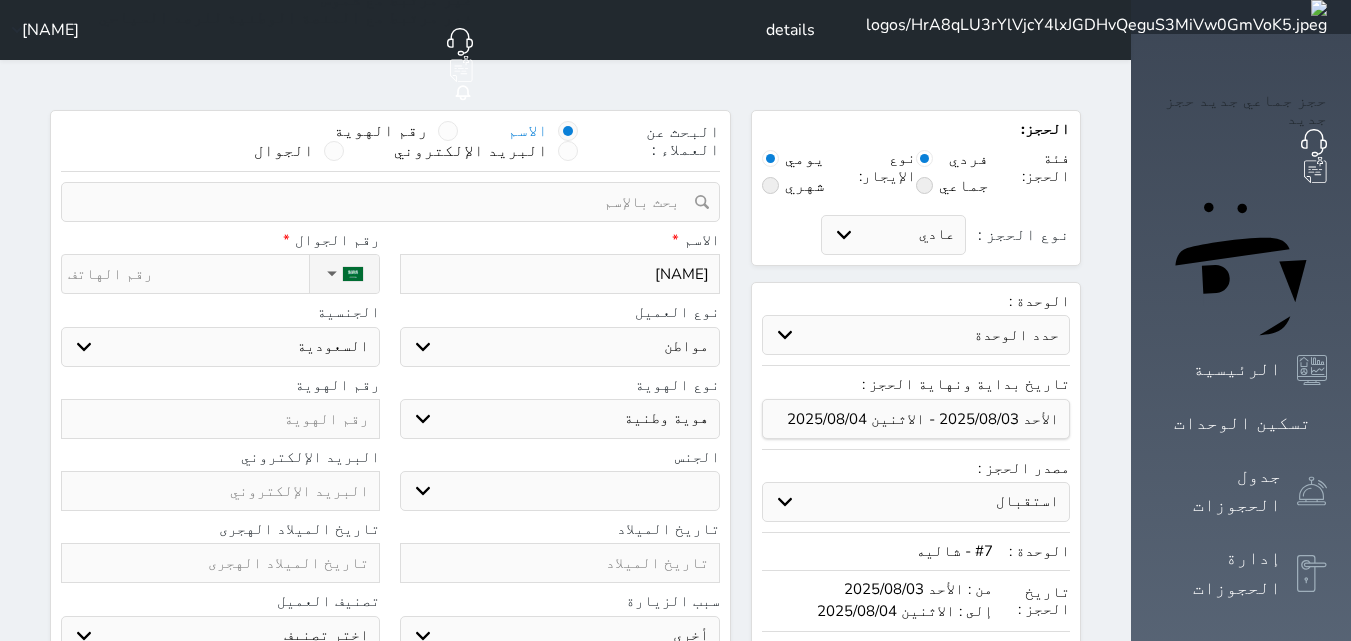 type on "[NAME]" 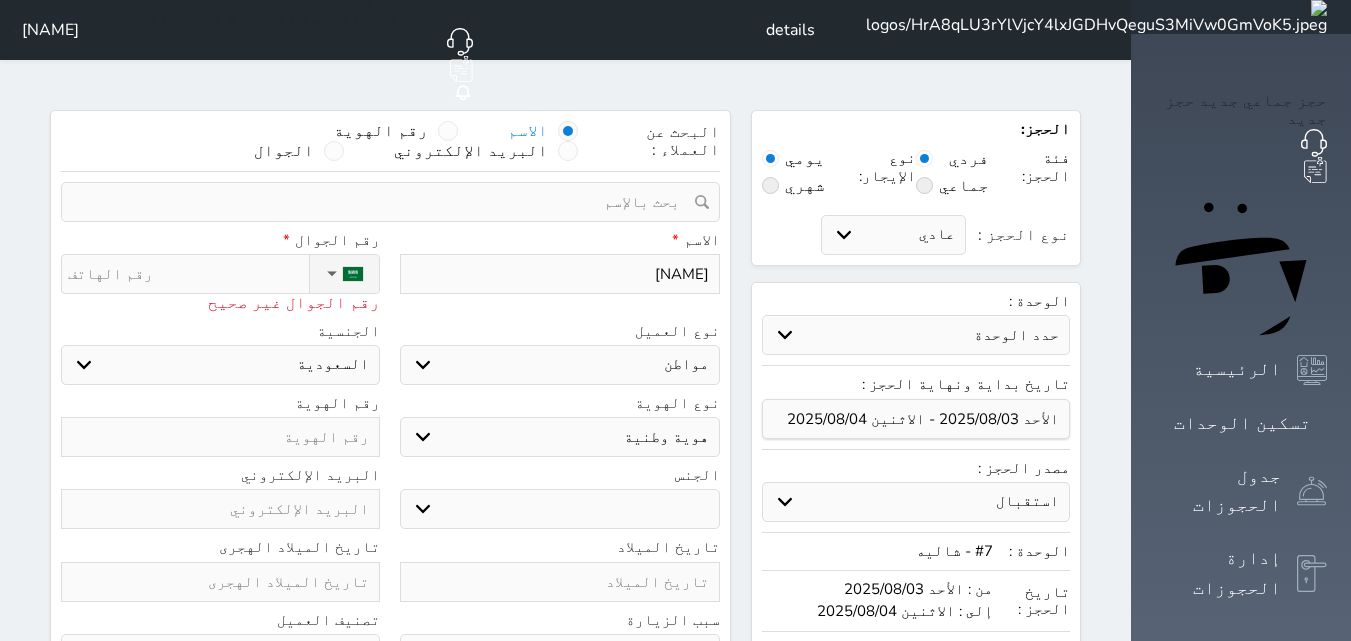 type on "5" 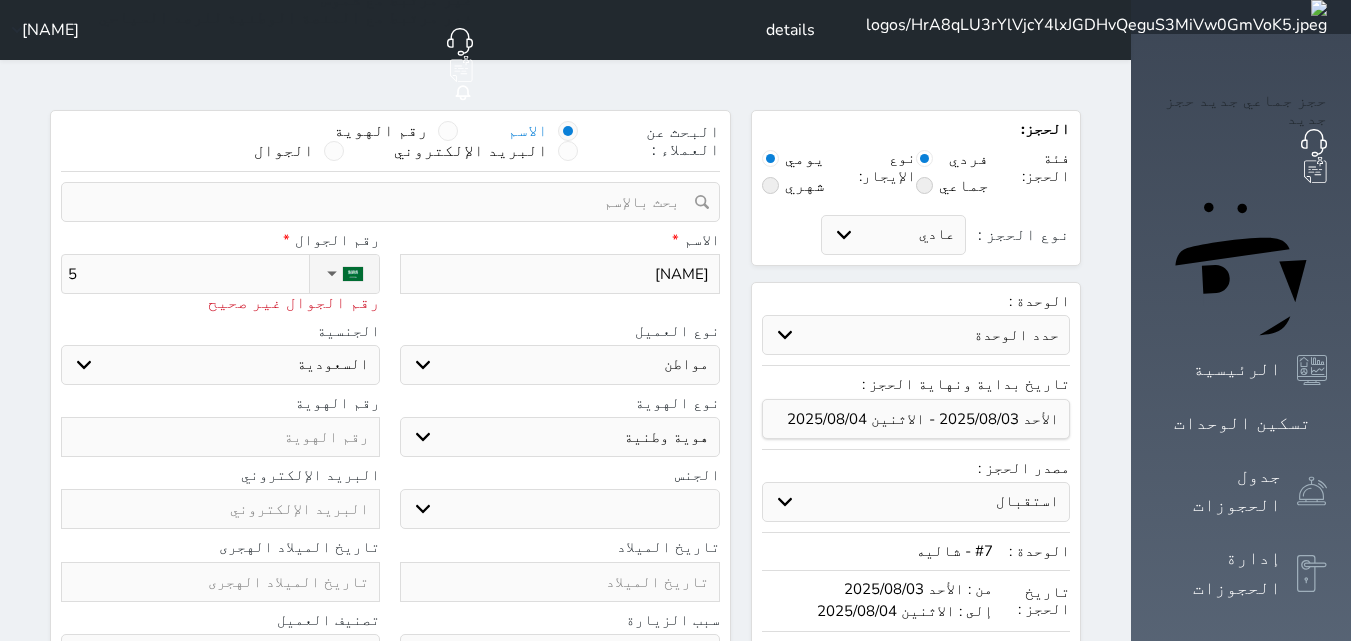 type on "54" 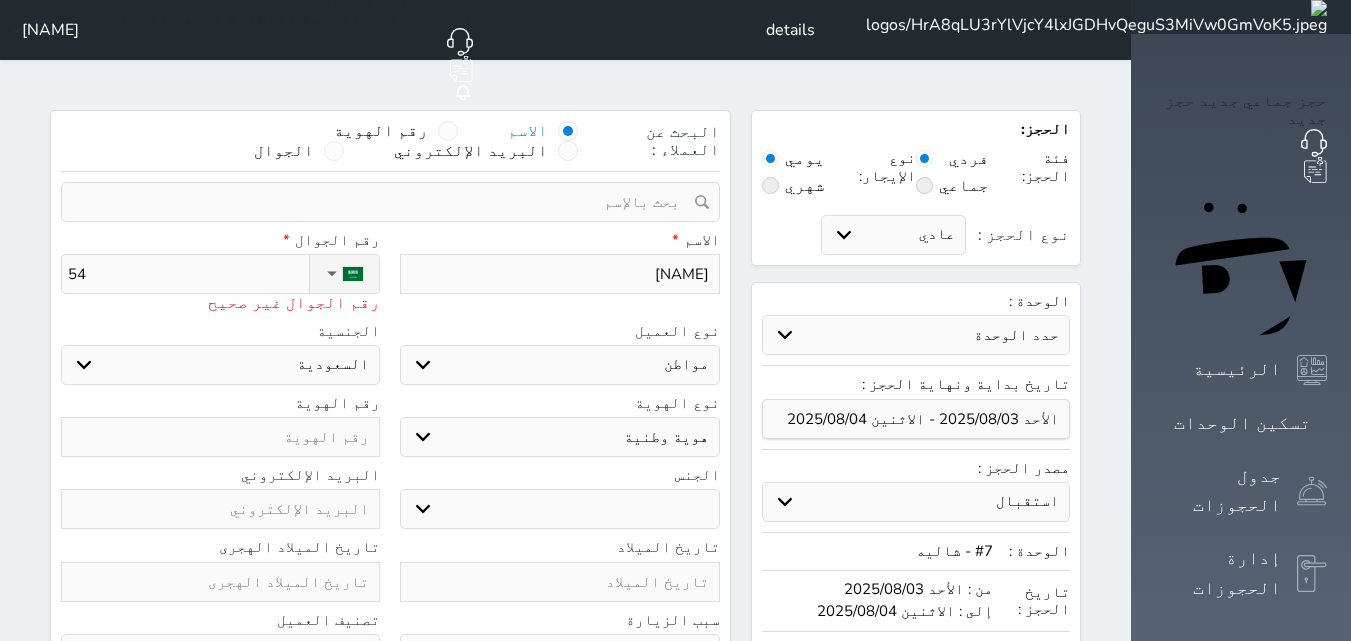 type on "540" 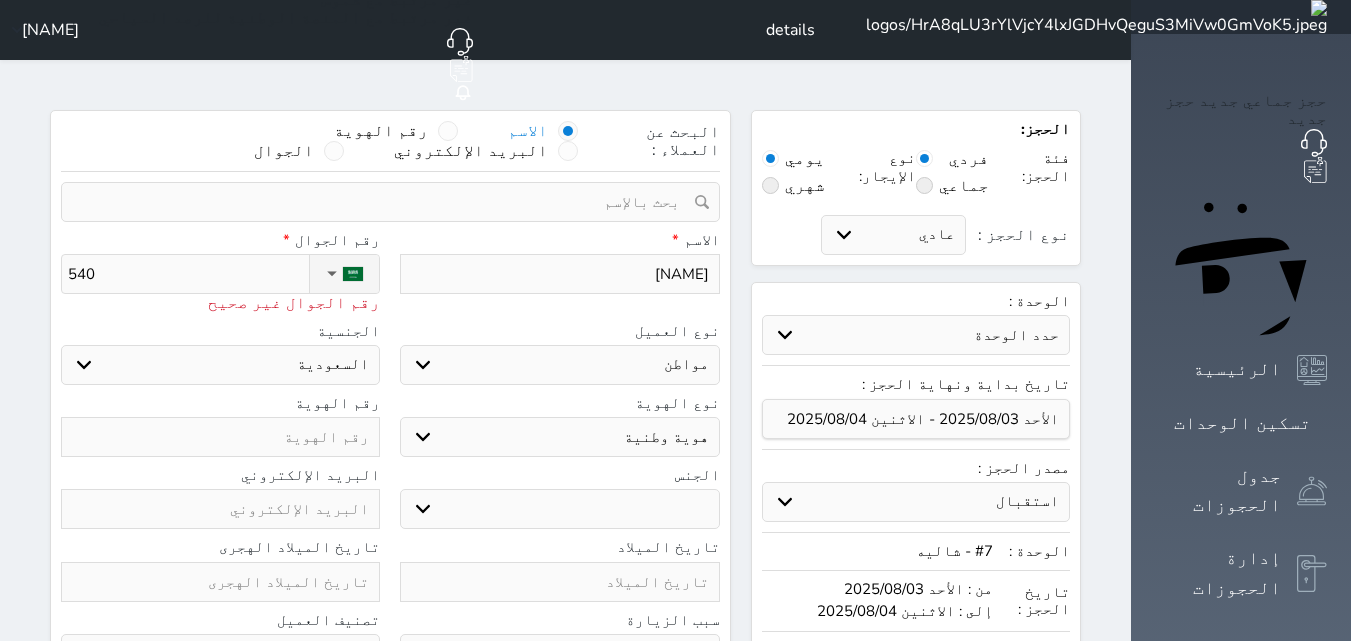 type on "5405" 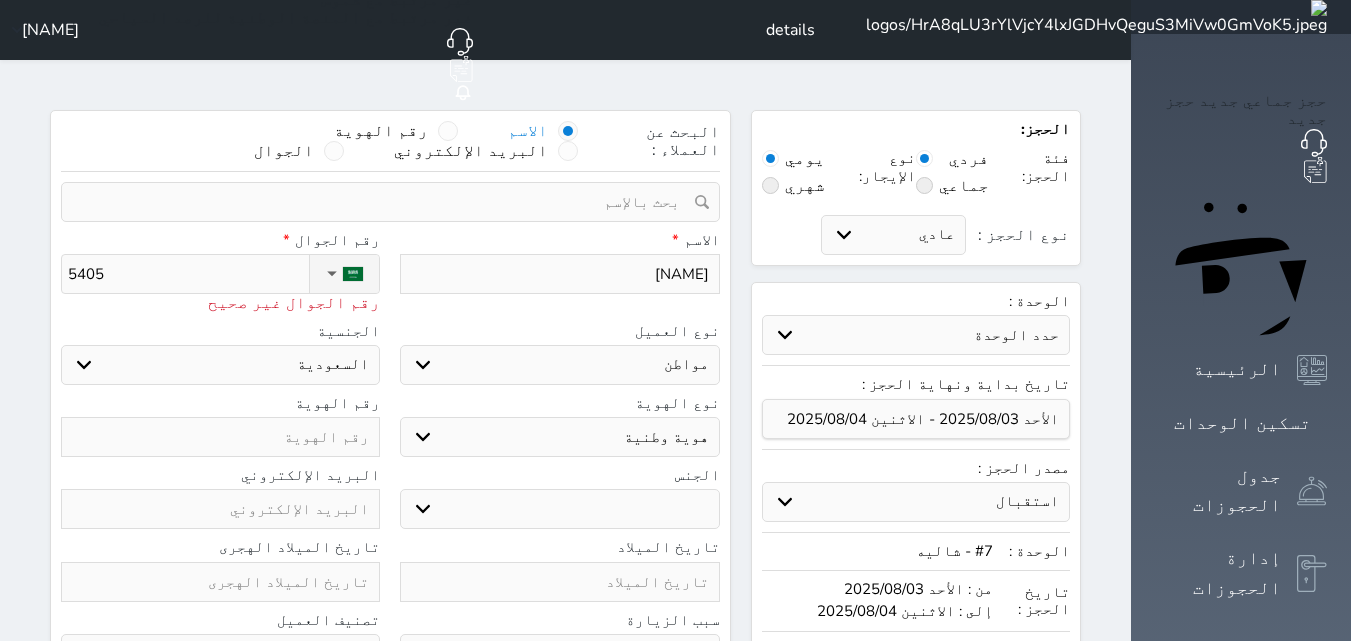 type on "54052" 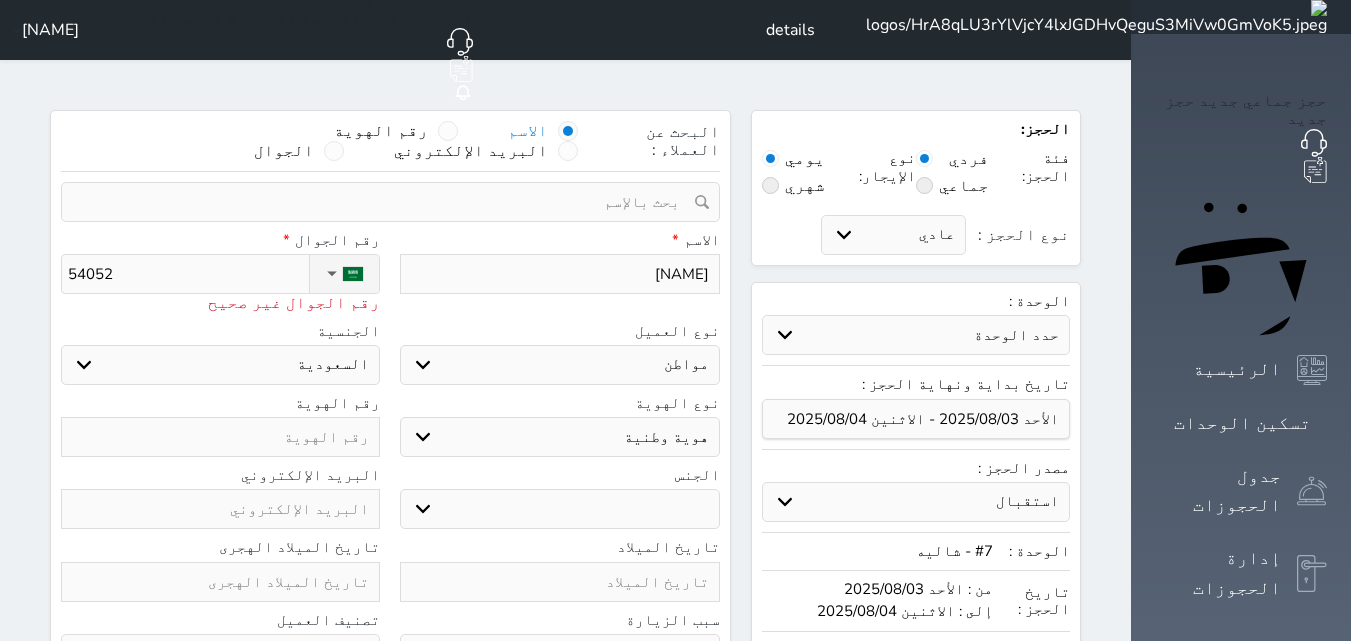 type on "540522" 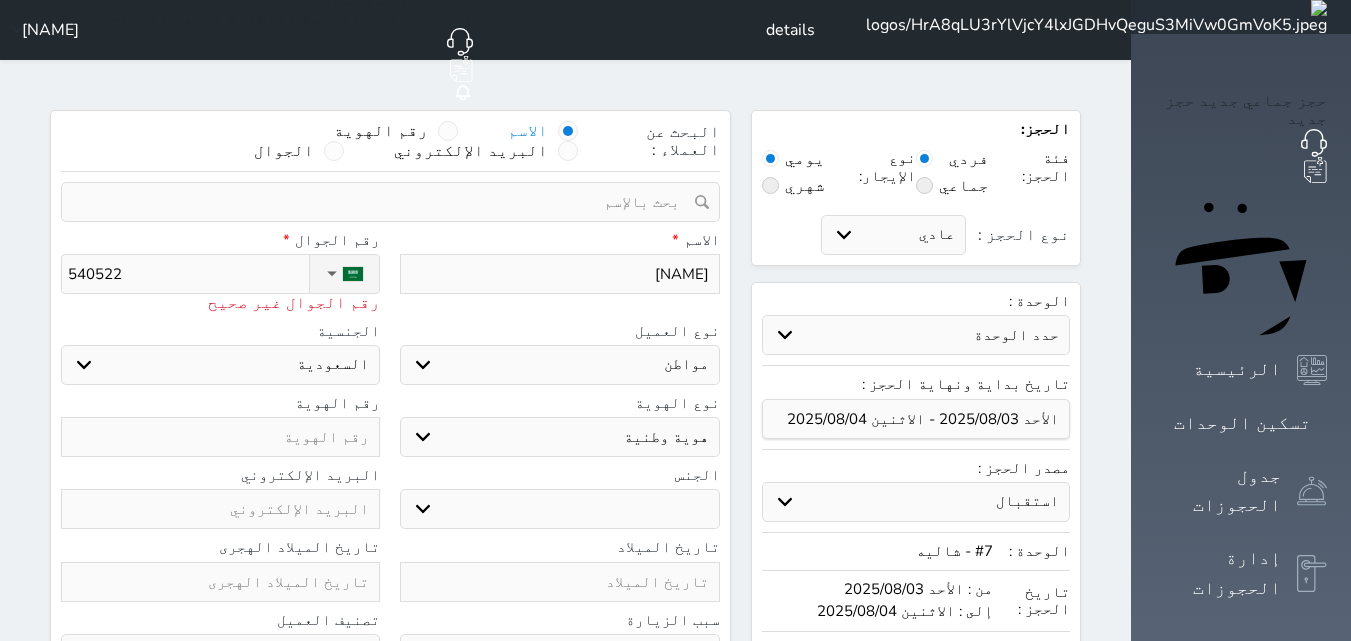 type on "540522" 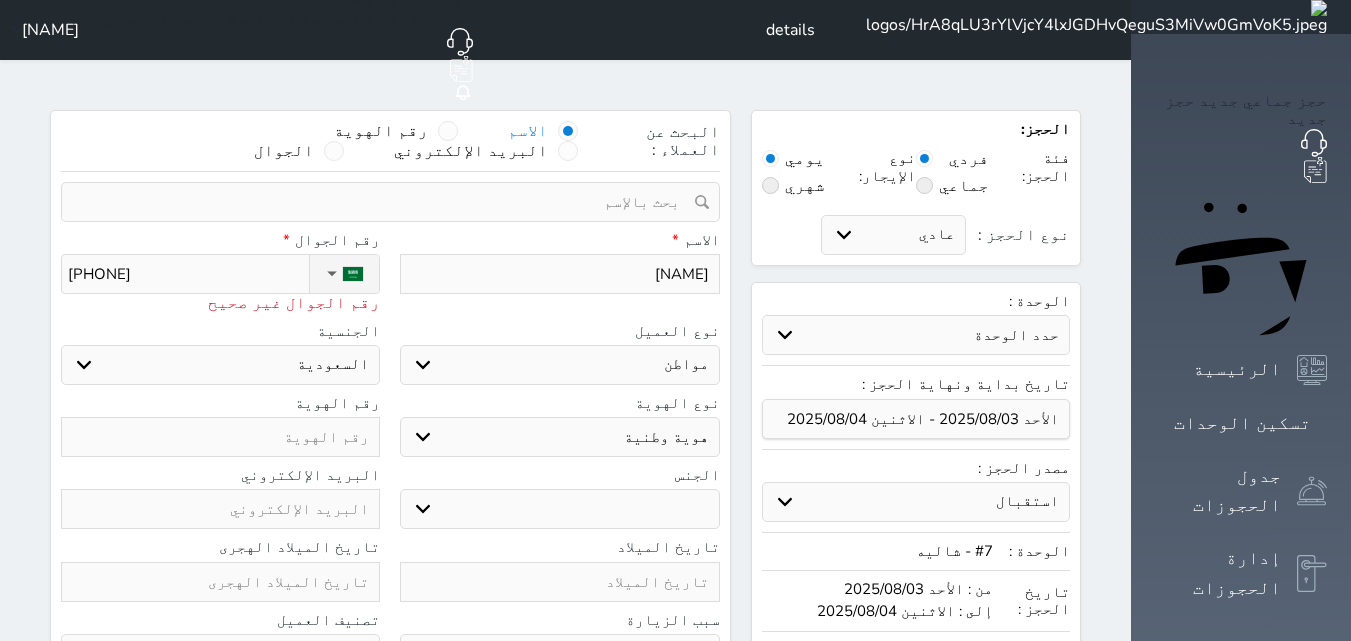 type on "+[PHONE]" 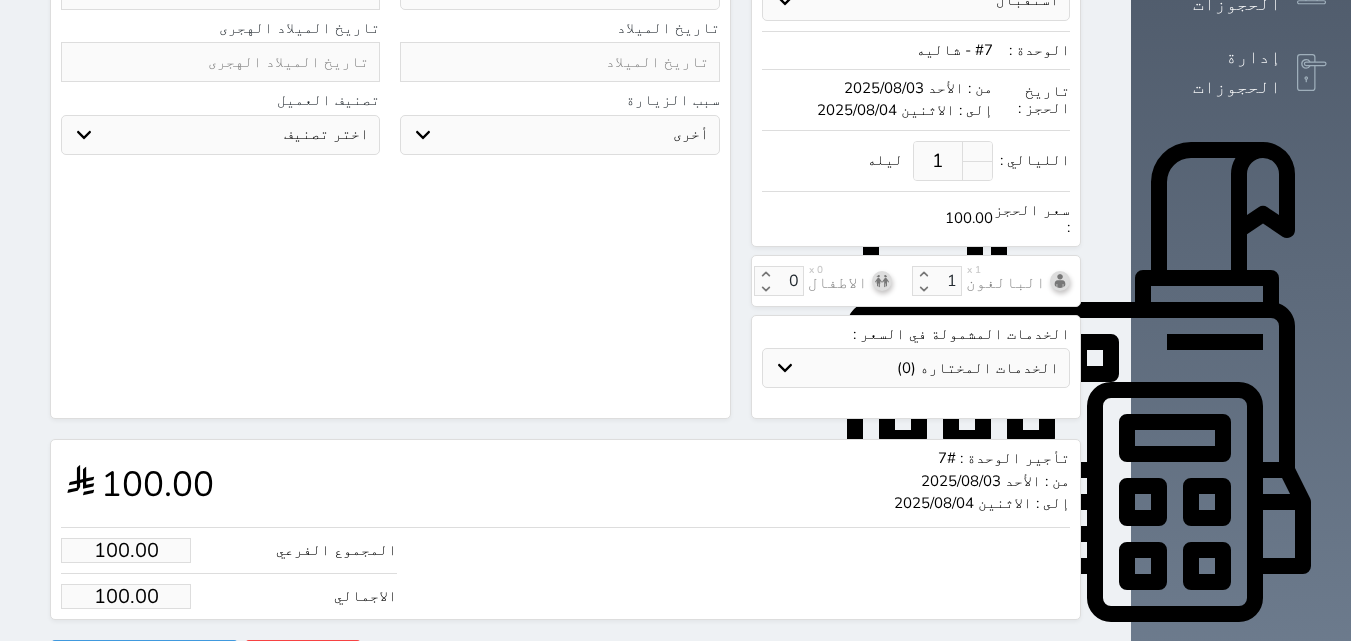 scroll, scrollTop: 504, scrollLeft: 0, axis: vertical 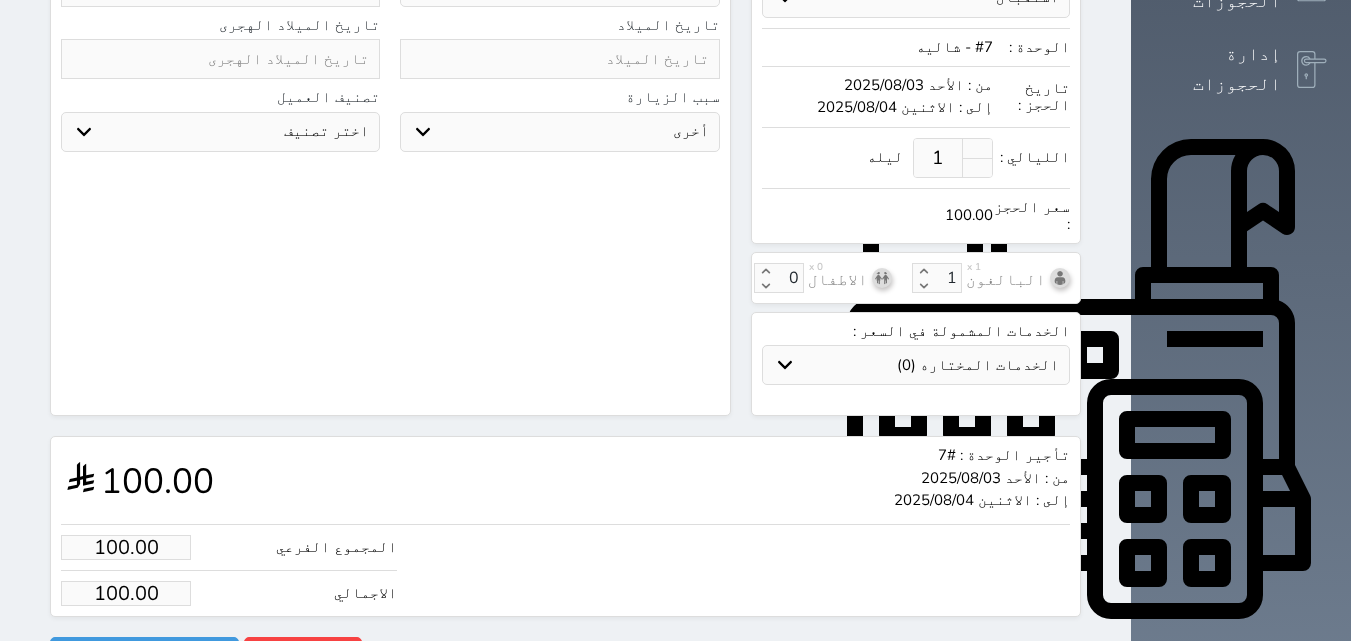 type on "+[PHONE]" 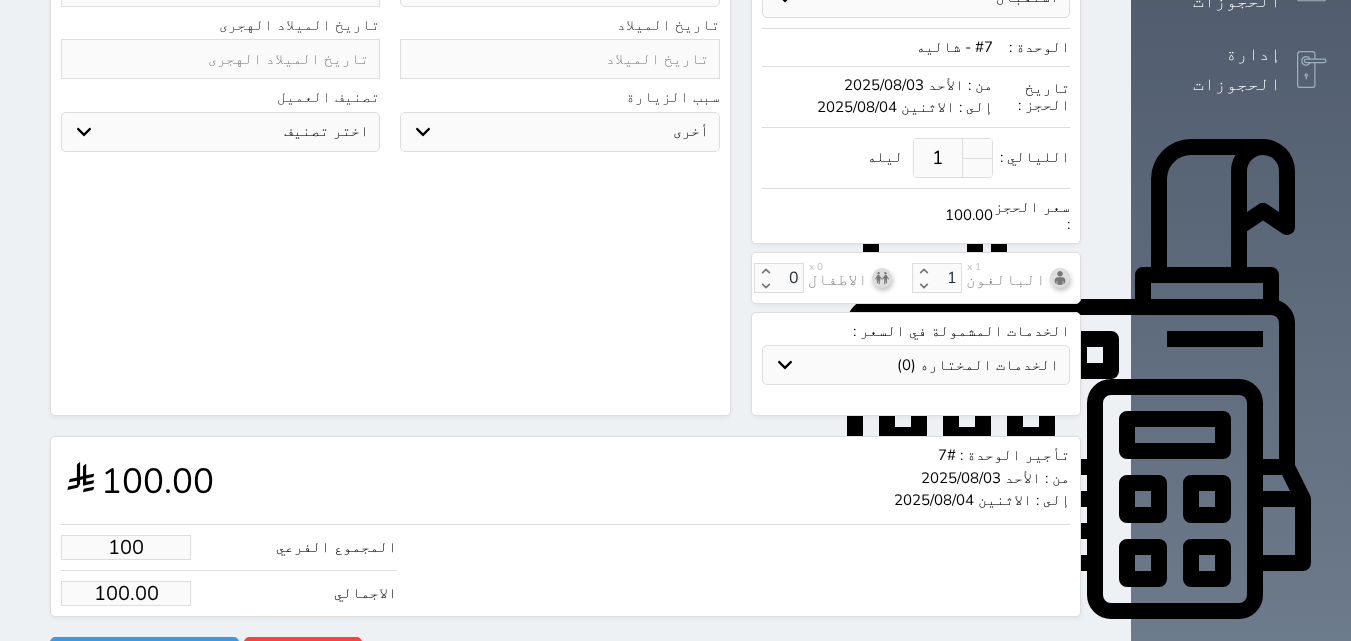 click on "100" at bounding box center (126, 547) 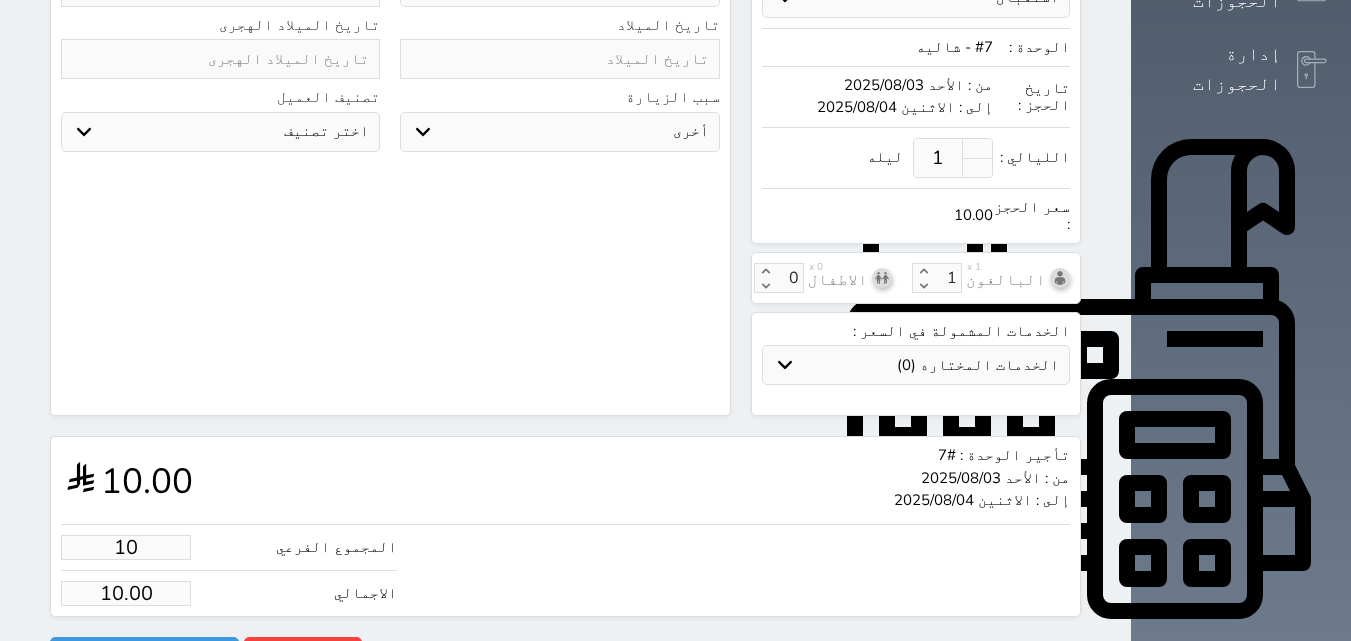 type on "1" 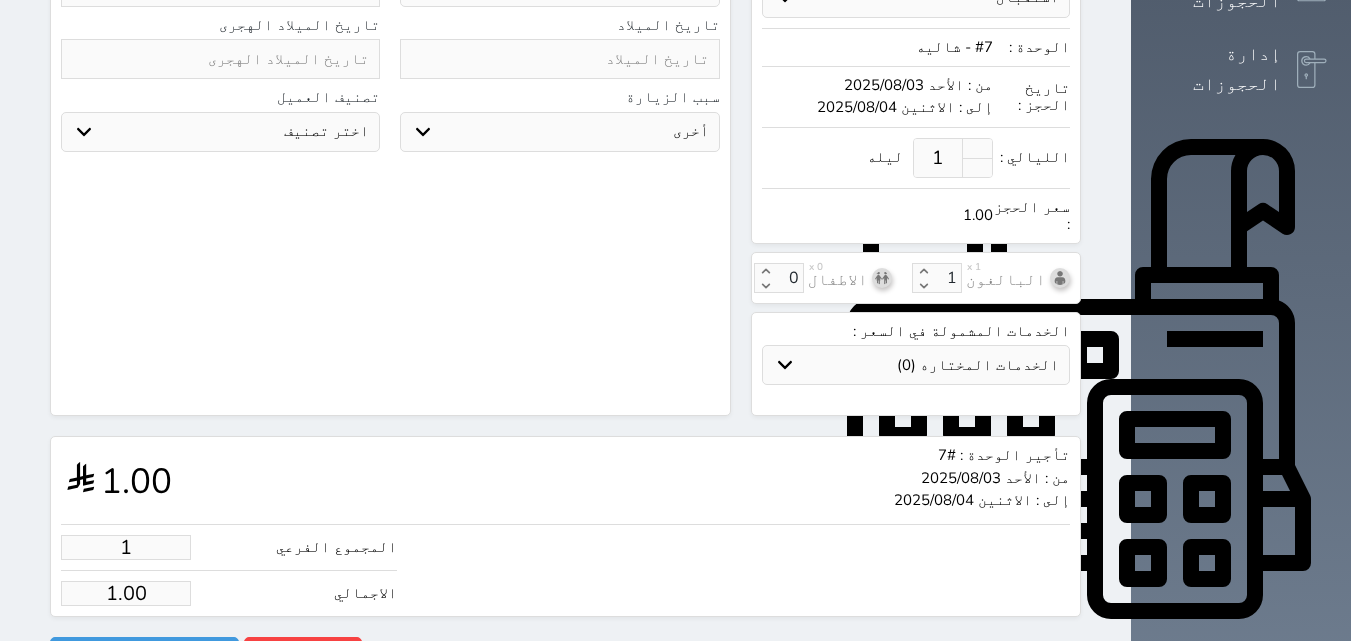 type 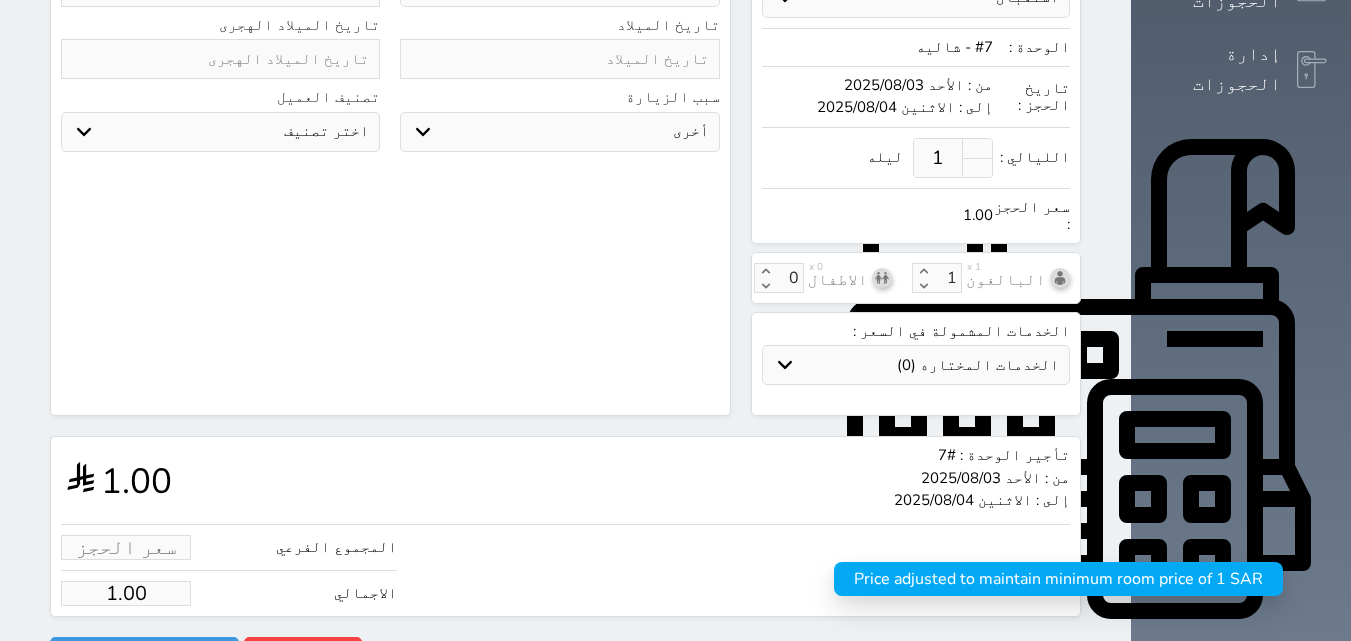 type on "4" 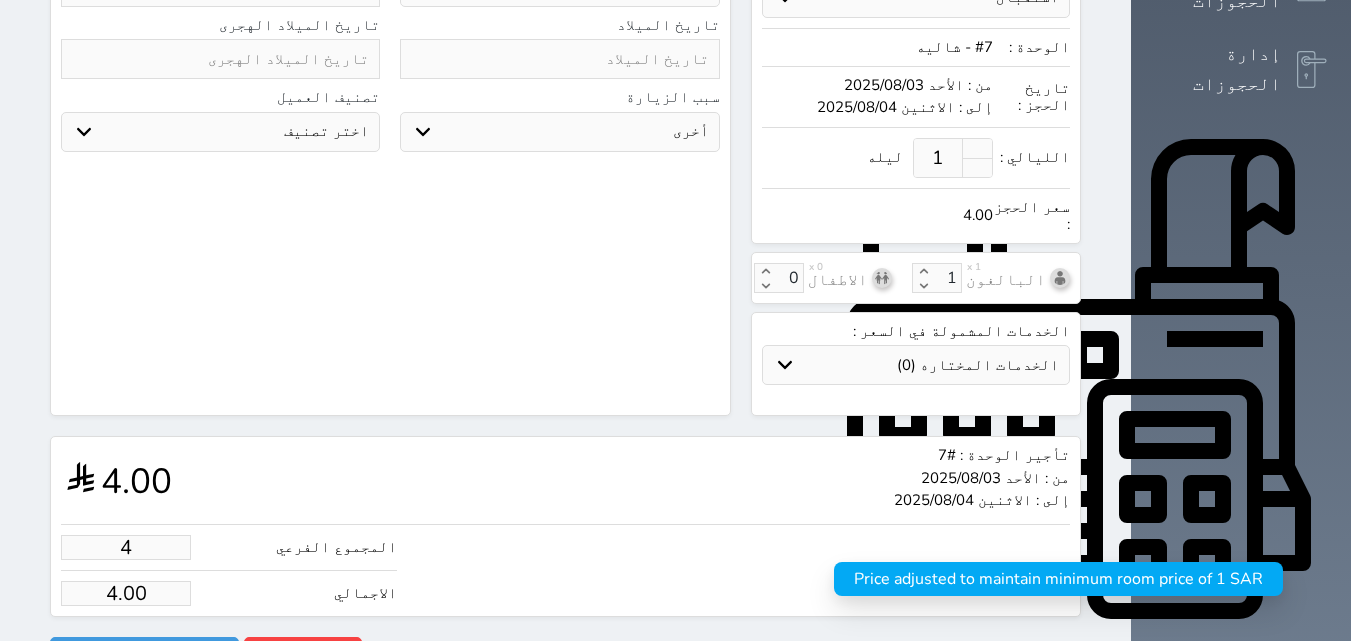 type on "40" 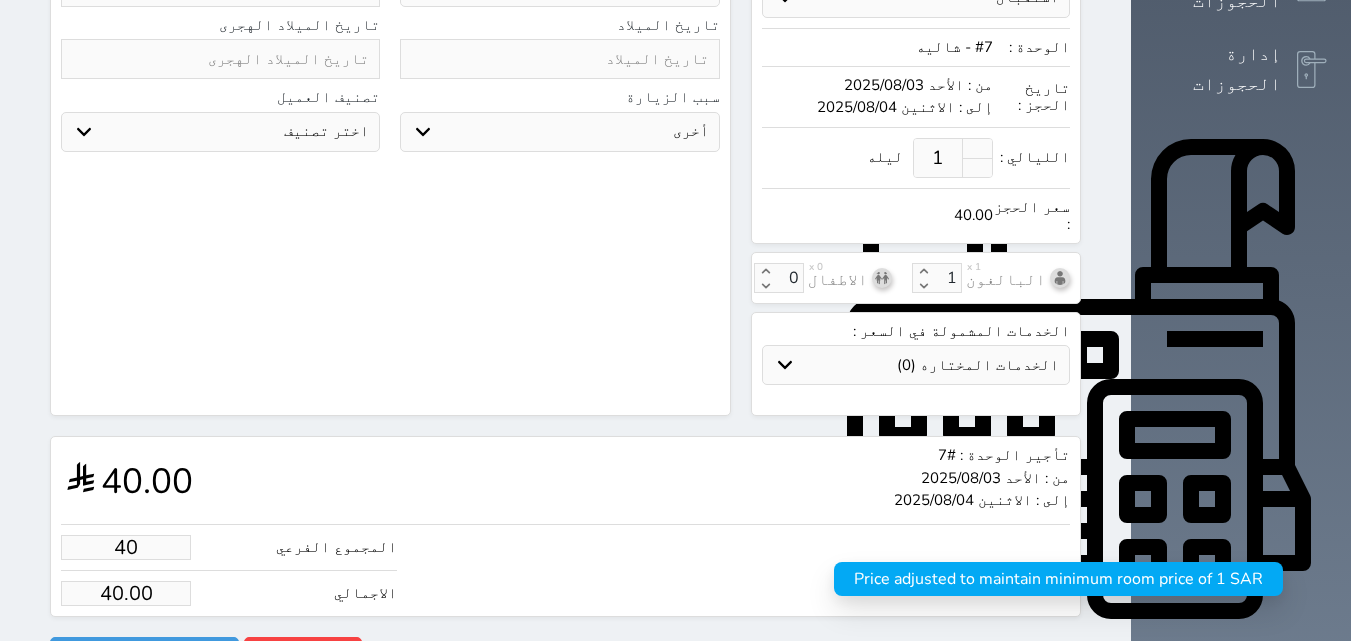 type on "400" 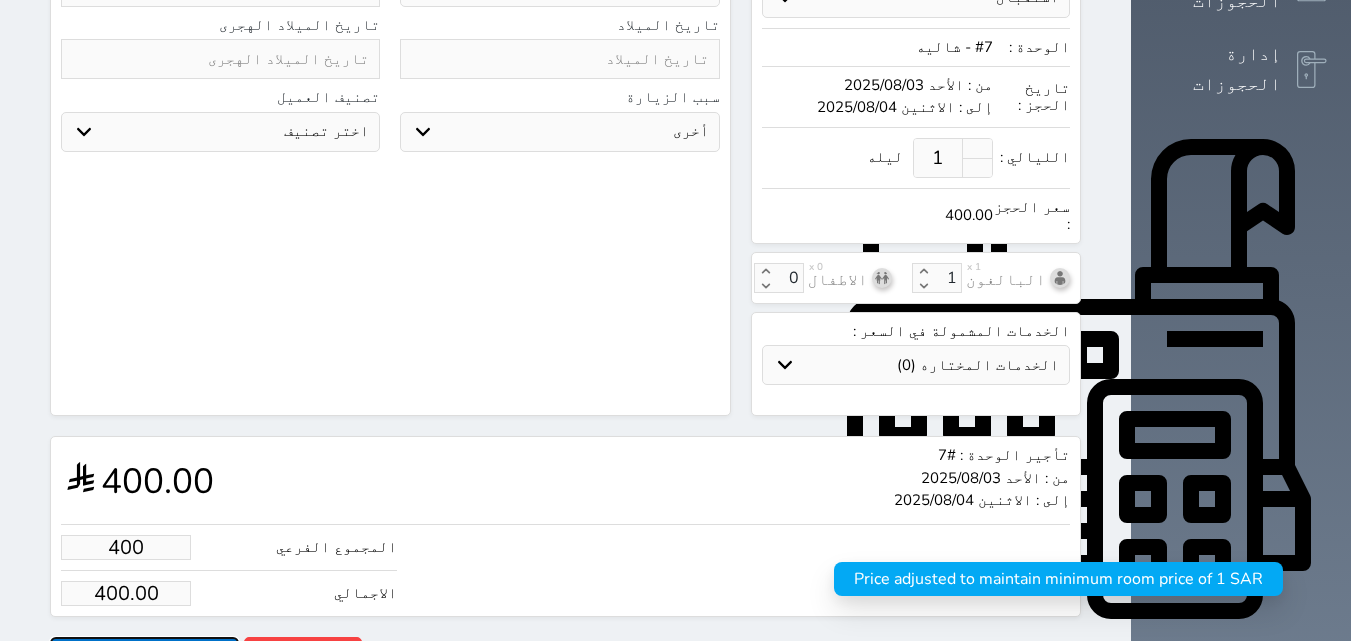 type on "400.00" 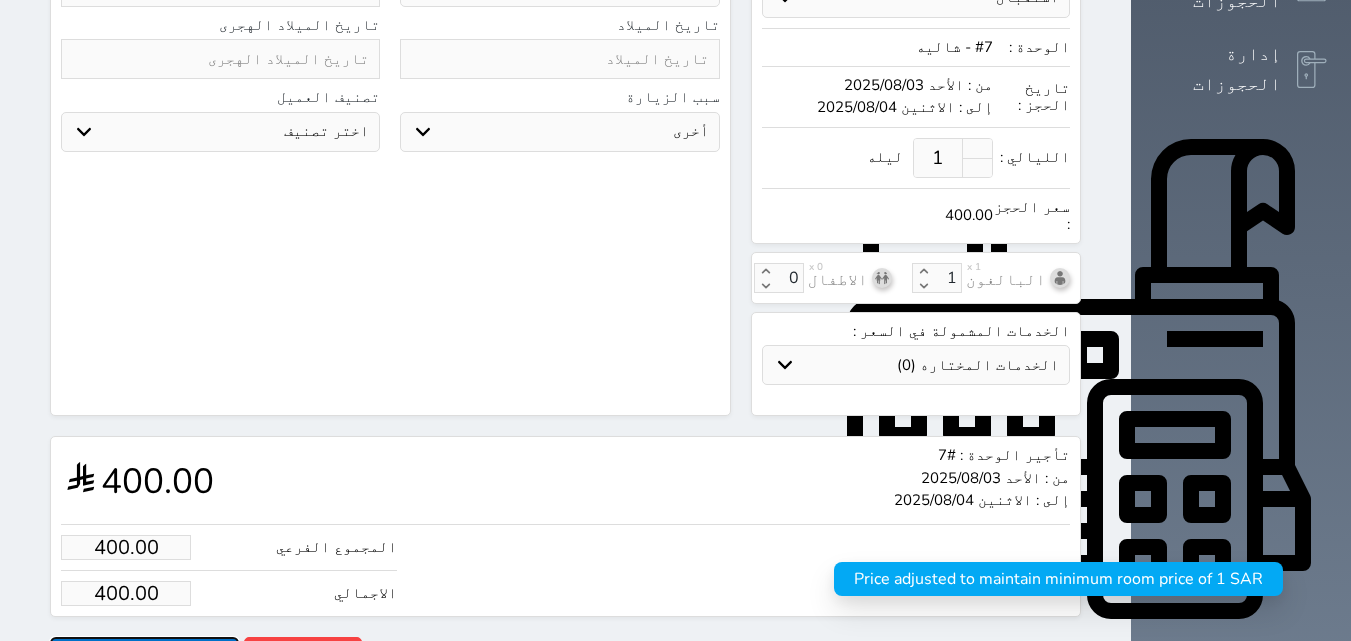 click on "حجز" at bounding box center (144, 654) 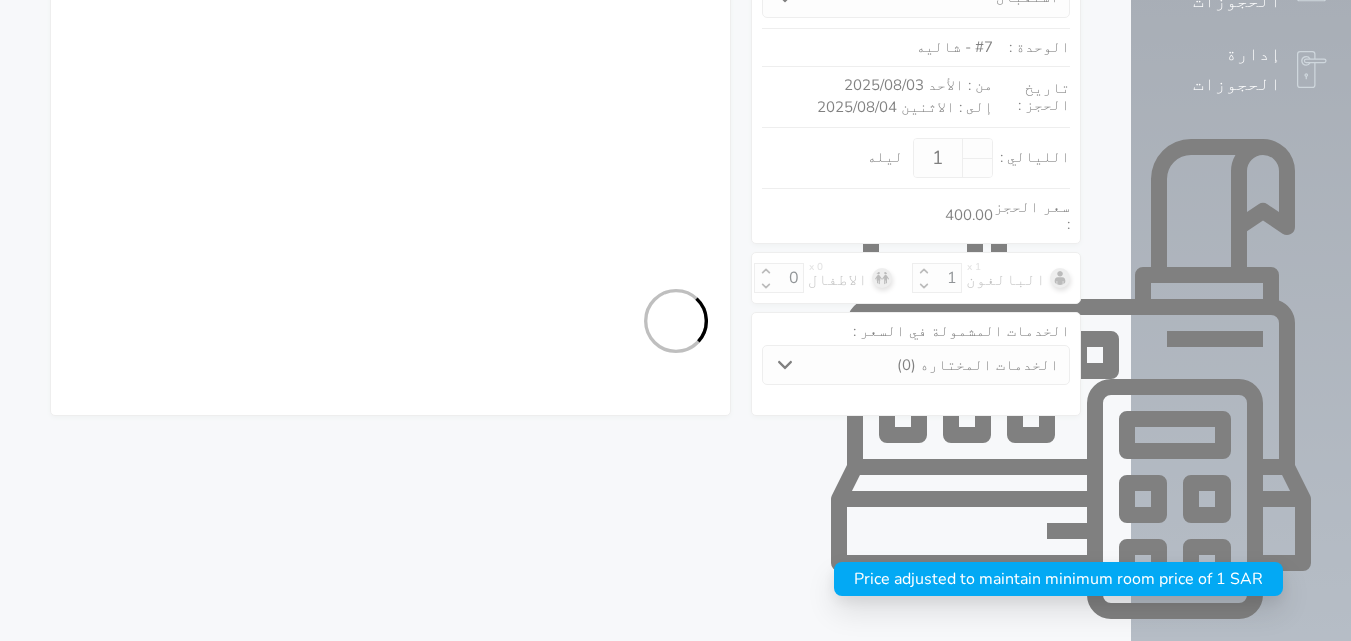 scroll, scrollTop: 462, scrollLeft: 0, axis: vertical 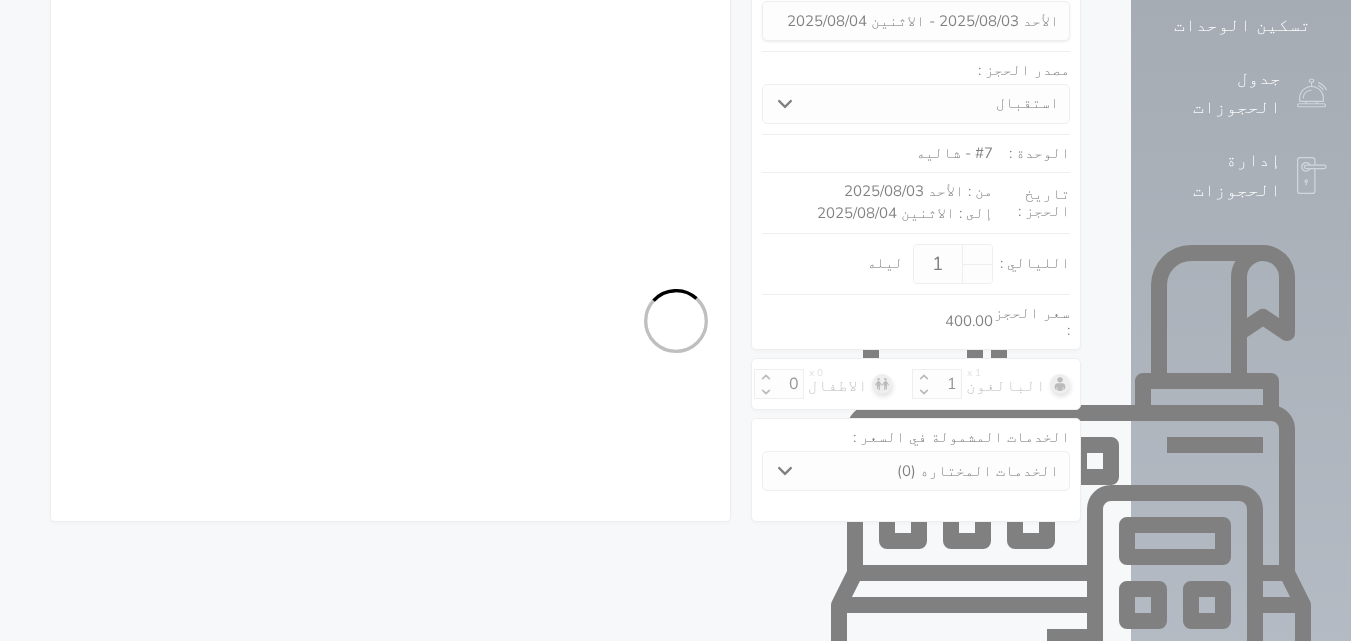 select on "1" 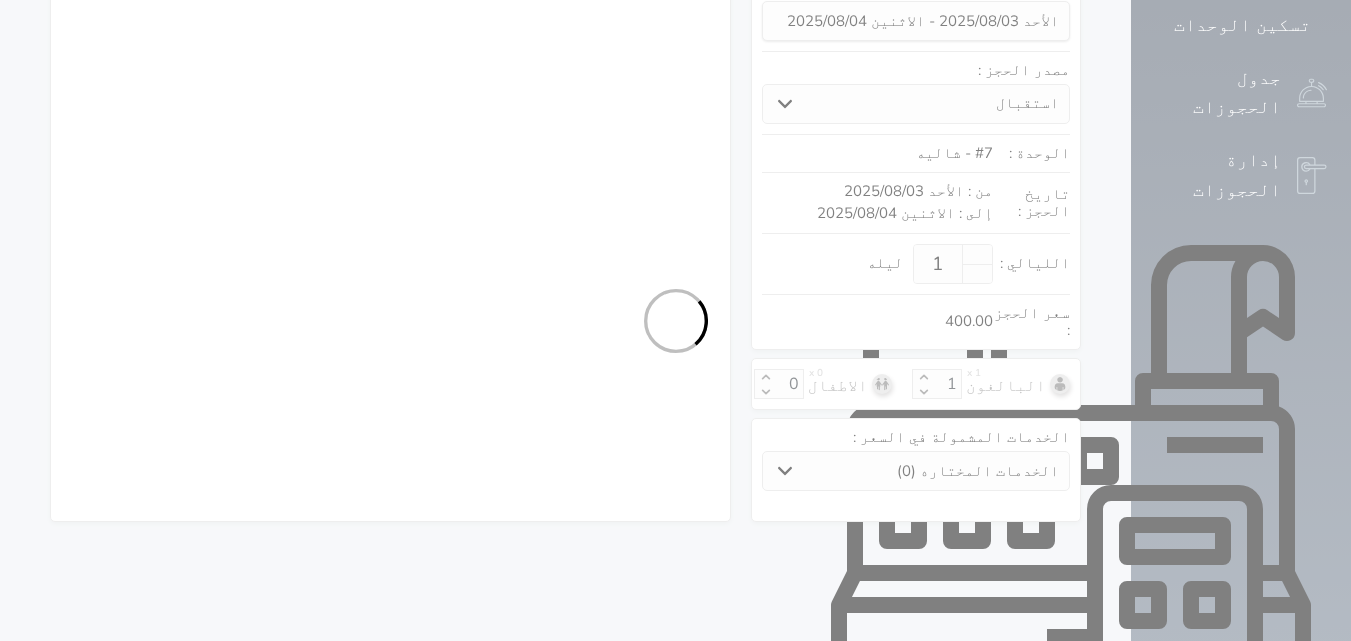 select on "113" 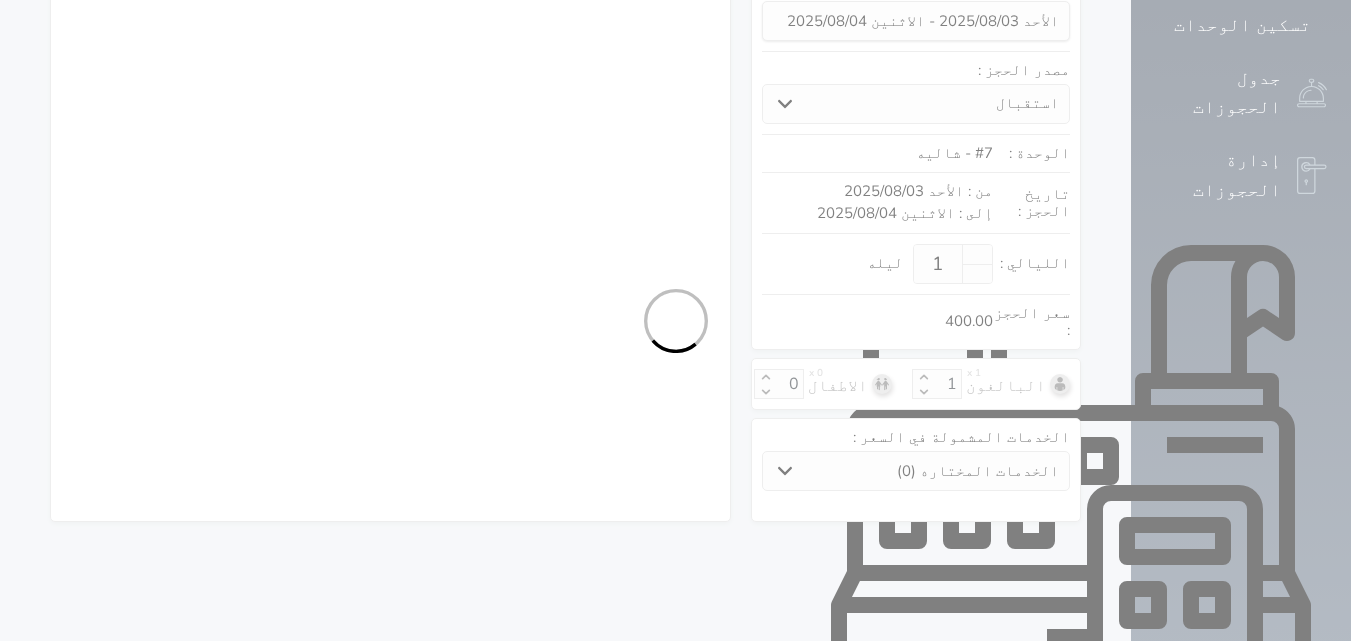 select on "1" 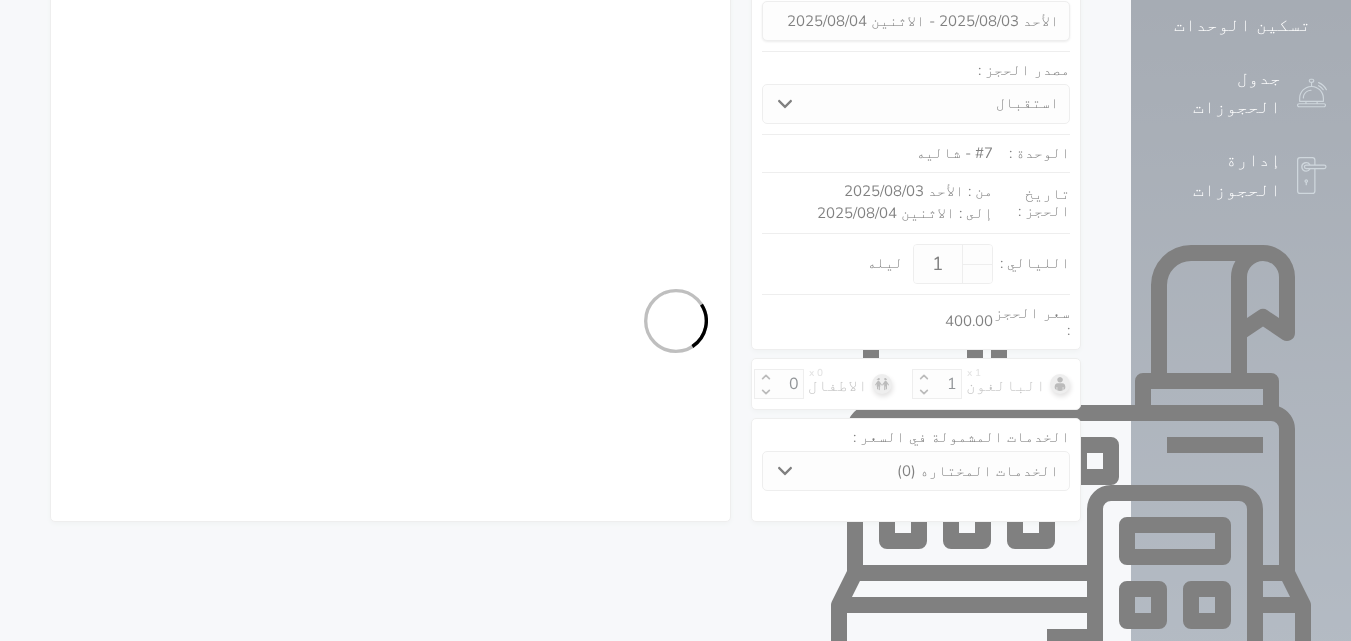 select 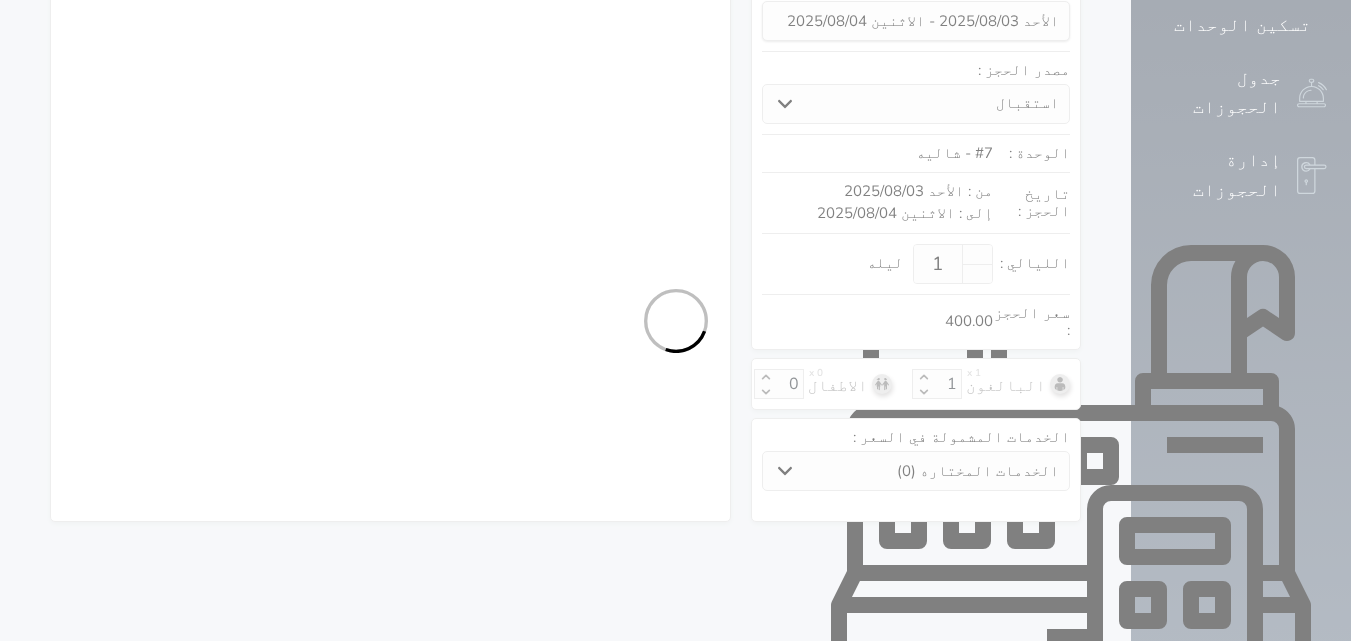 select on "7" 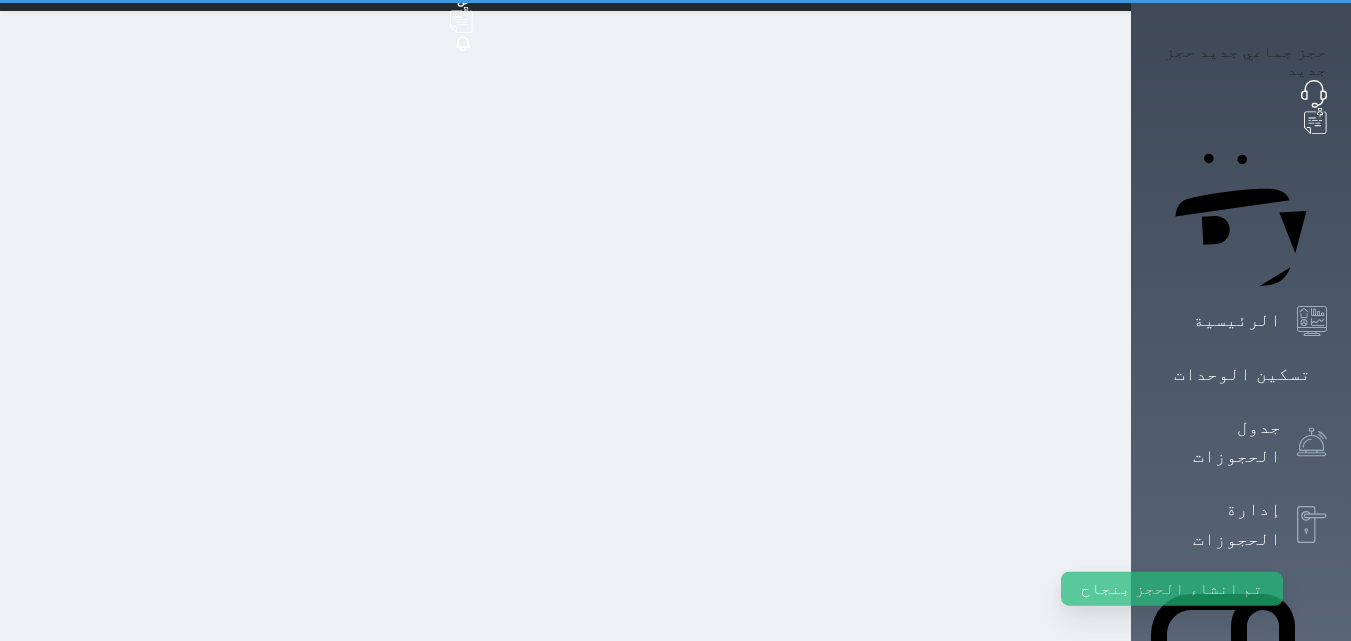 scroll, scrollTop: 0, scrollLeft: 0, axis: both 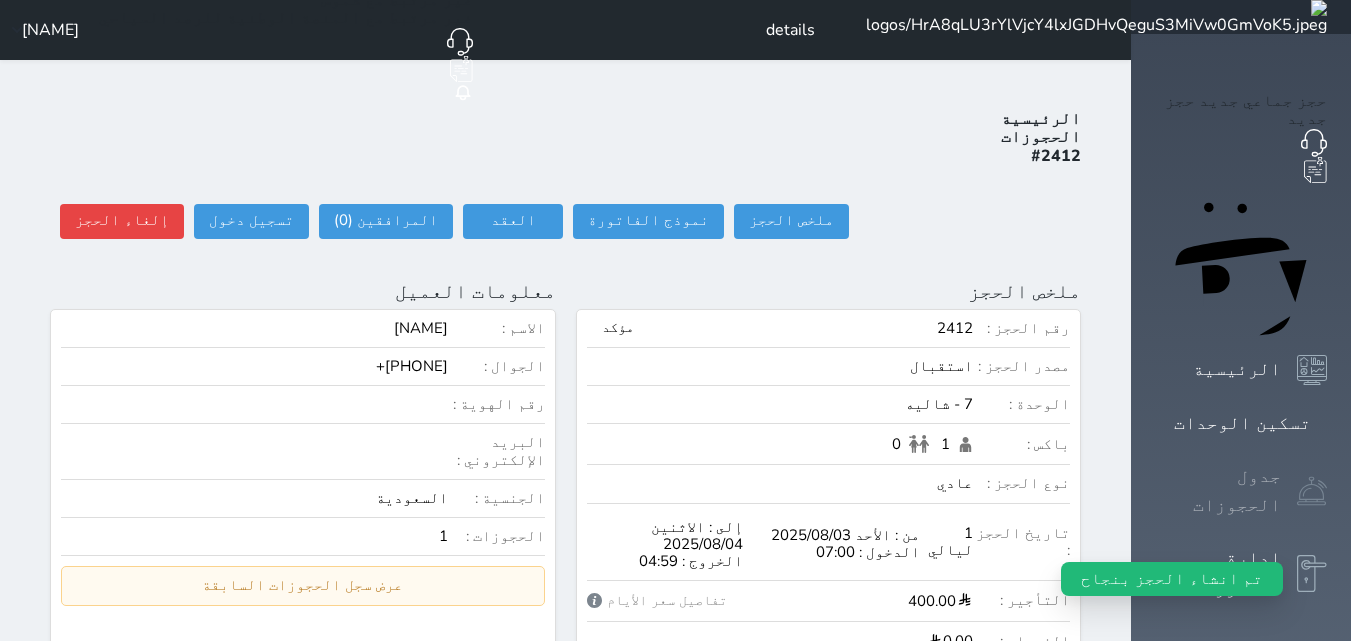 click 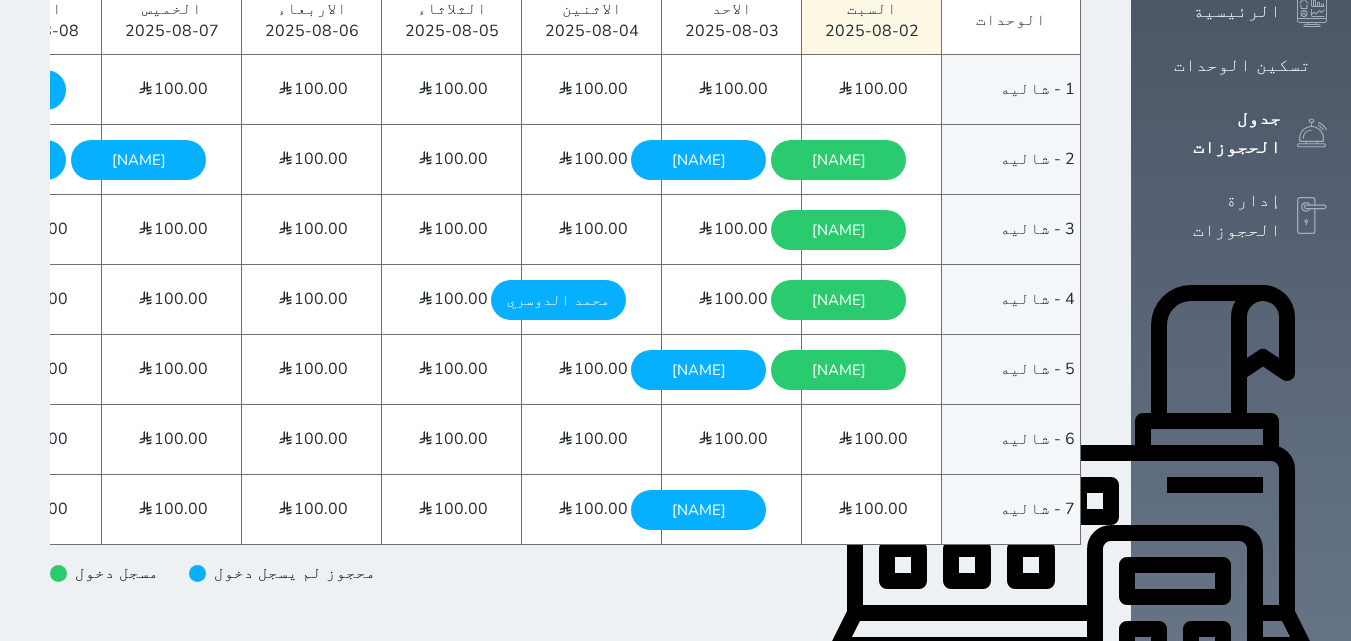 scroll, scrollTop: 320, scrollLeft: 0, axis: vertical 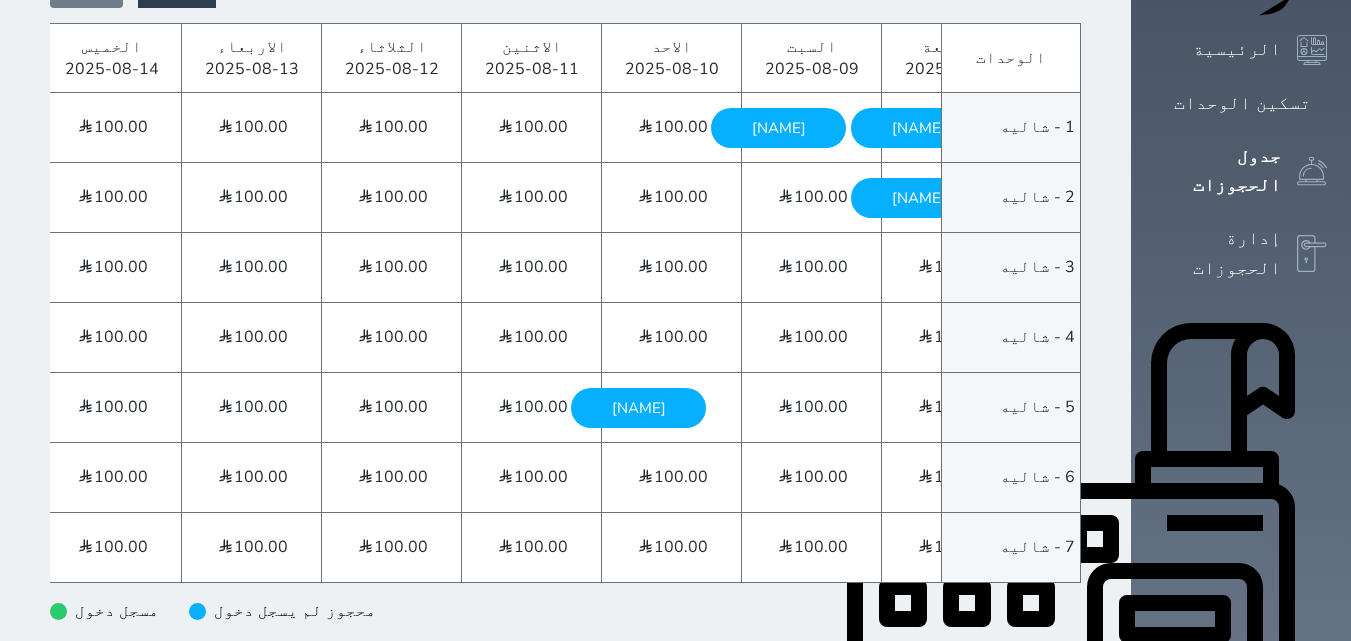 click on "[NAME]
الجمعة - 2025/08/15" at bounding box center [-61, 198] 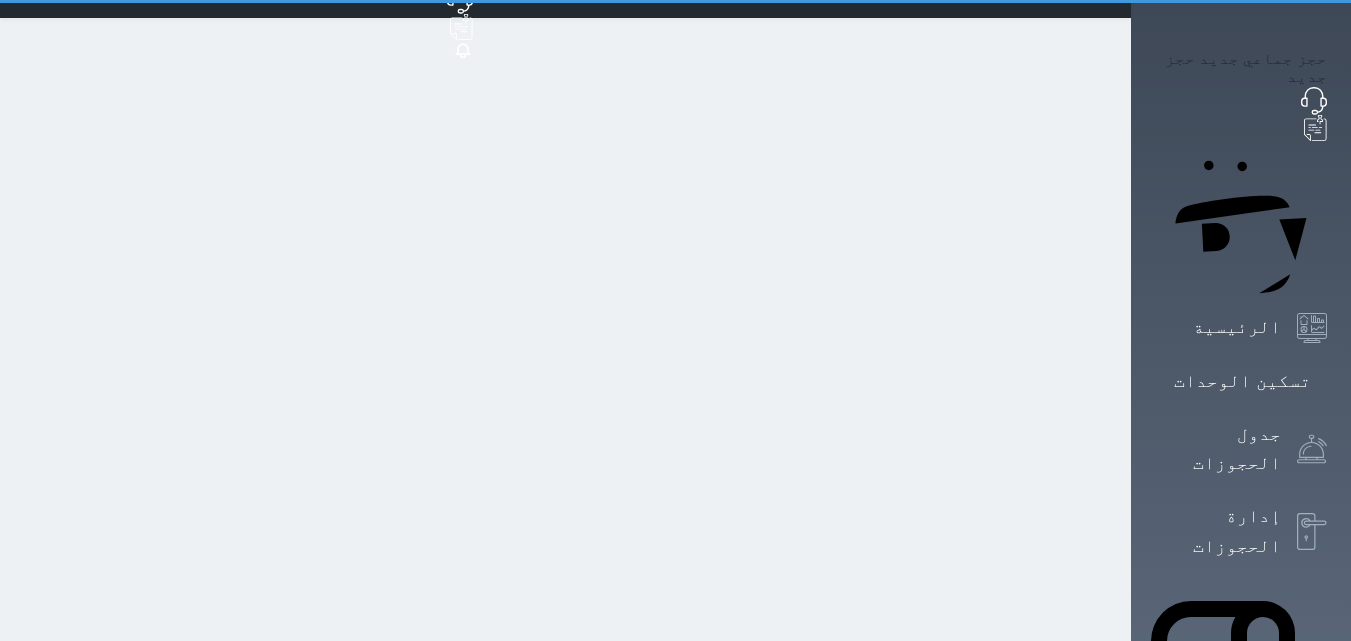 scroll, scrollTop: 0, scrollLeft: 0, axis: both 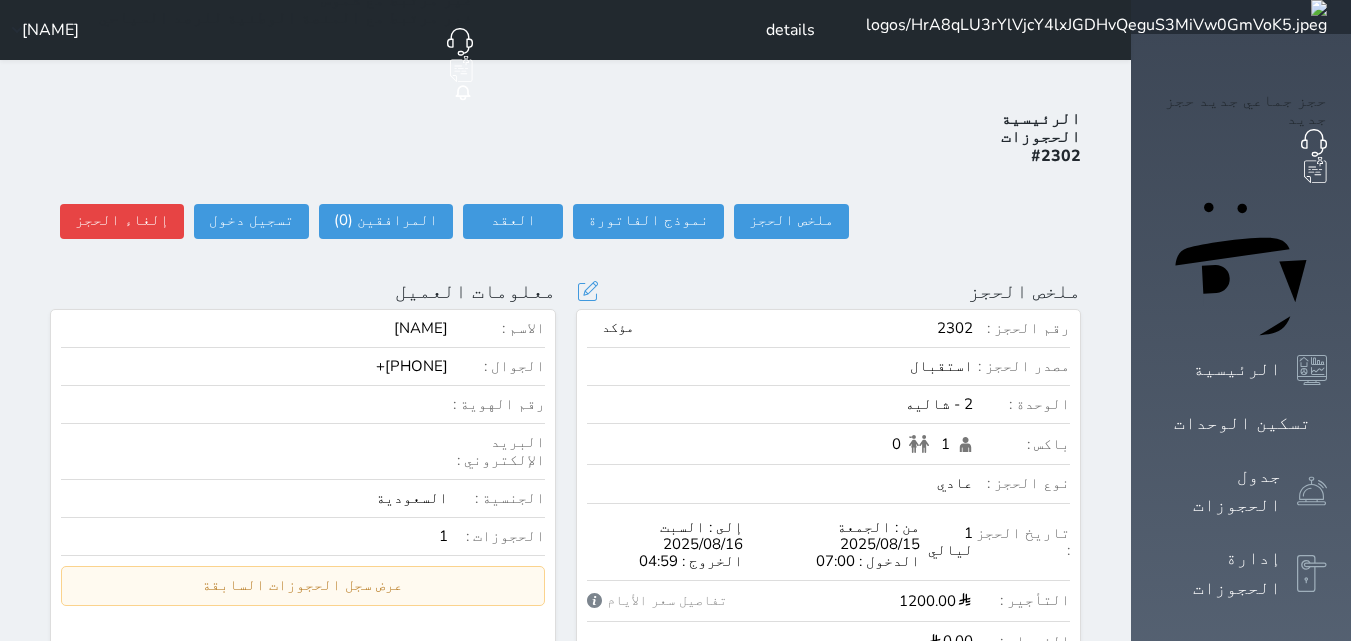 select 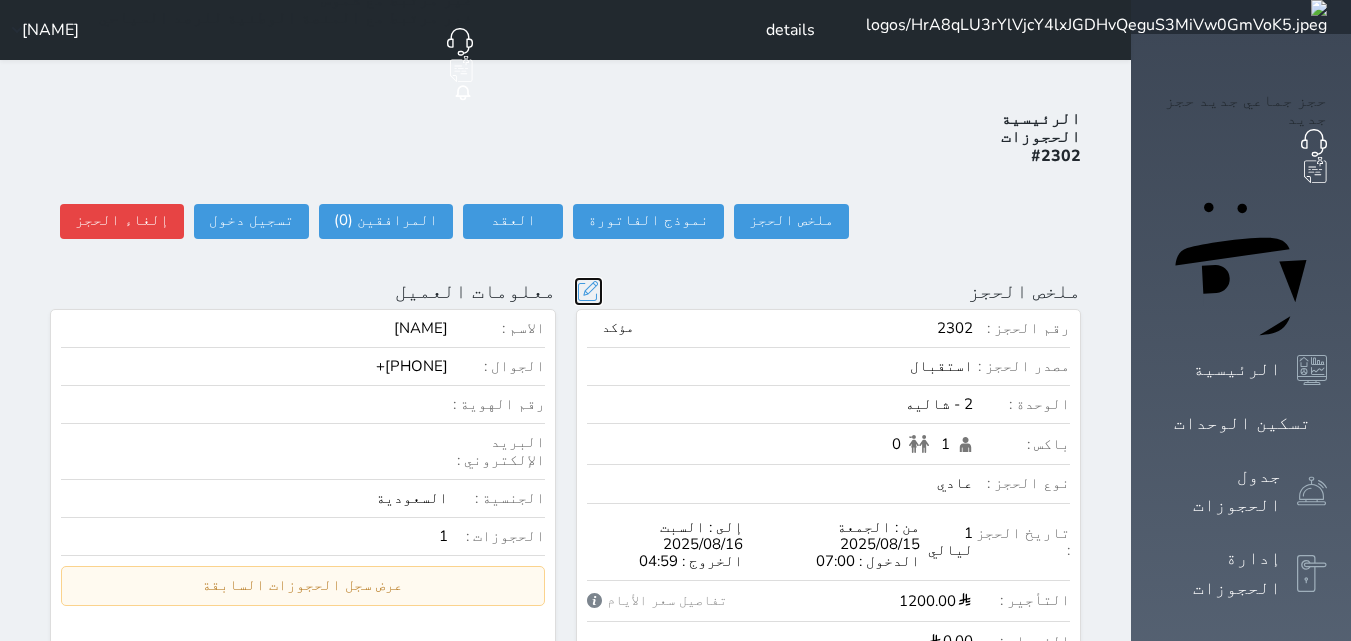 click at bounding box center [588, 291] 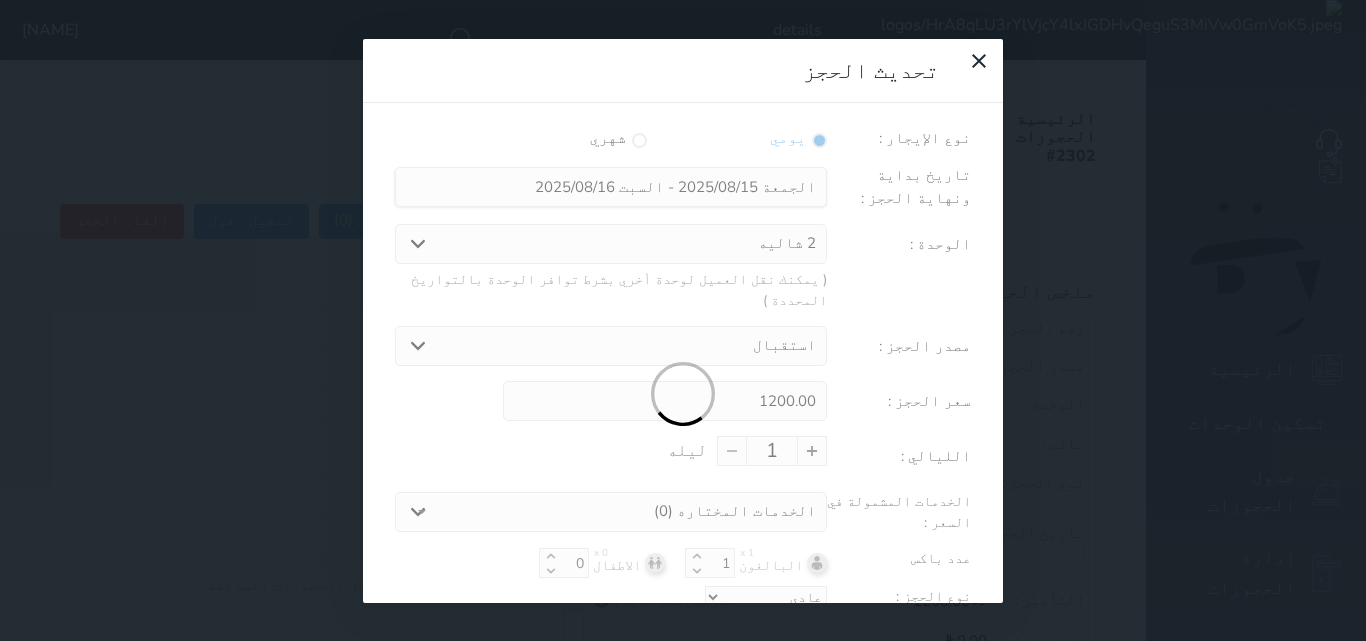click at bounding box center [683, 395] 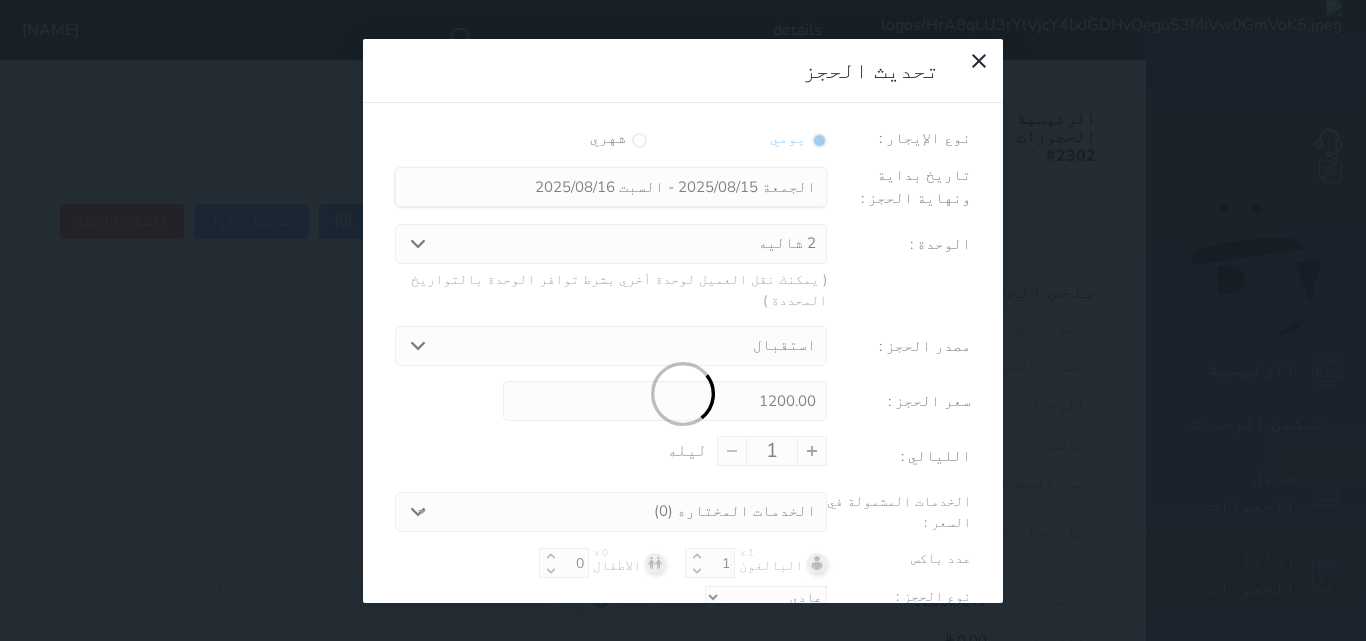 click at bounding box center [683, 395] 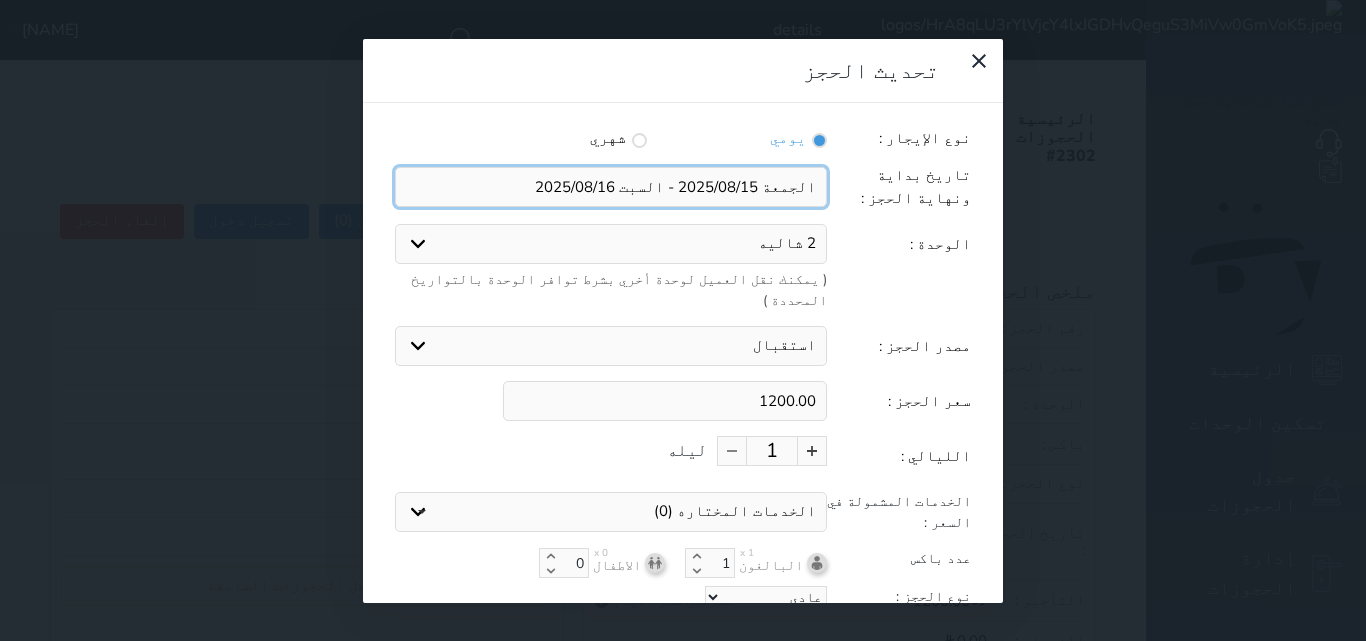 click at bounding box center (611, 187) 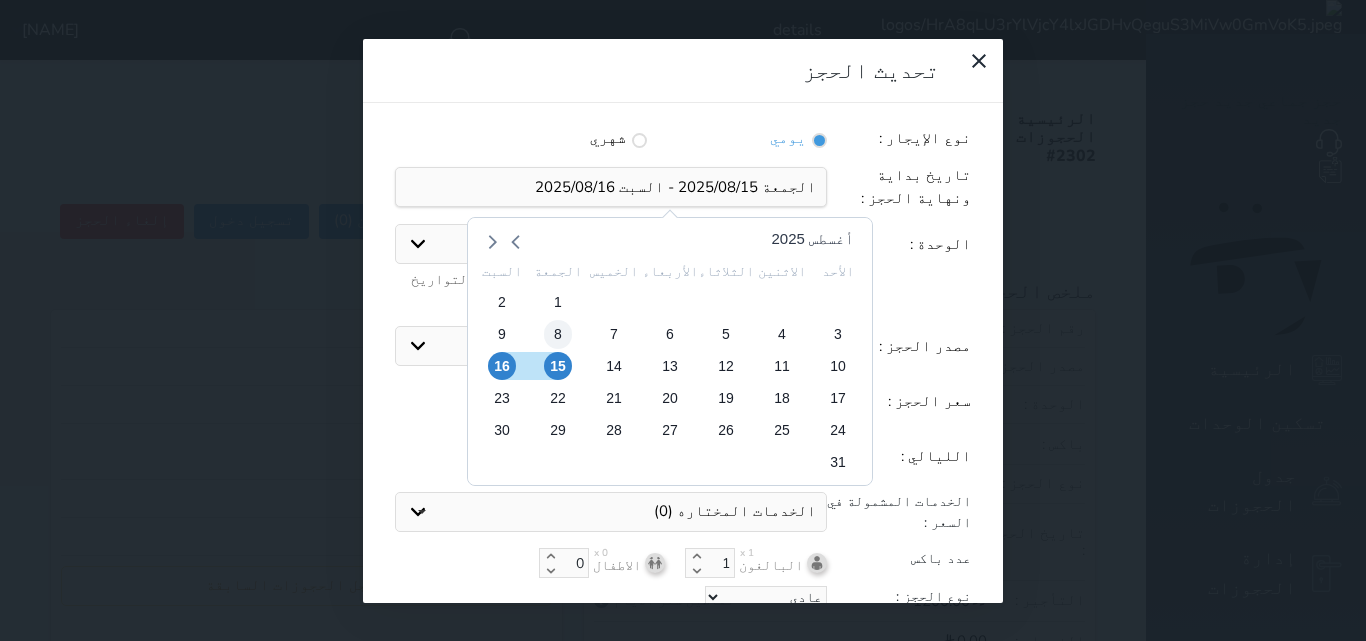 click on "8" at bounding box center [558, 334] 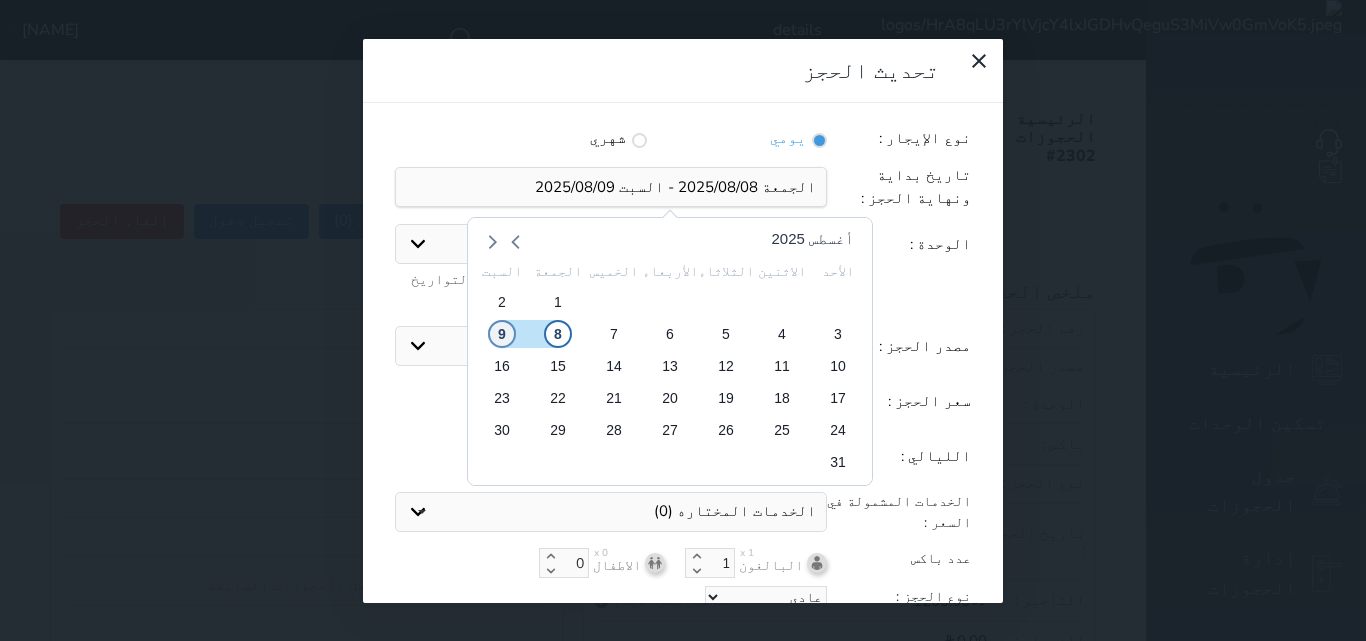 click on "9" at bounding box center (502, 334) 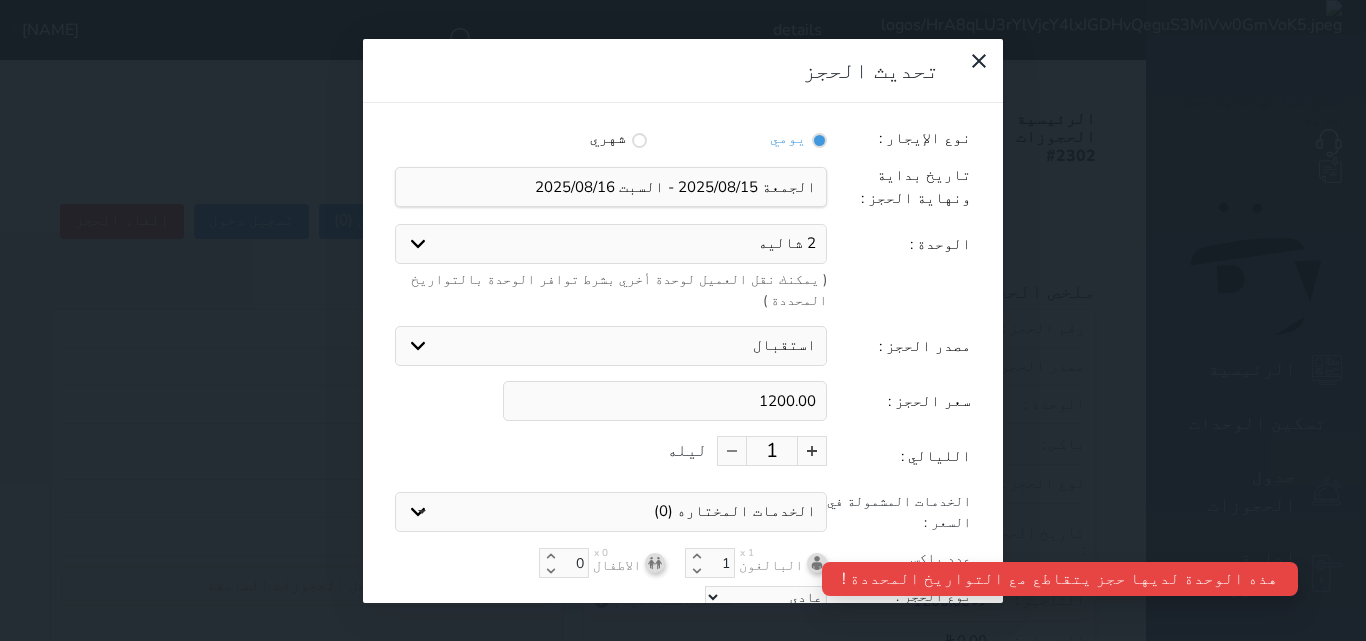 click on "2 شاليه   3 شاليه 4 شاليه 5 شاليه 6 شاليه 7 شاليه" at bounding box center (611, 244) 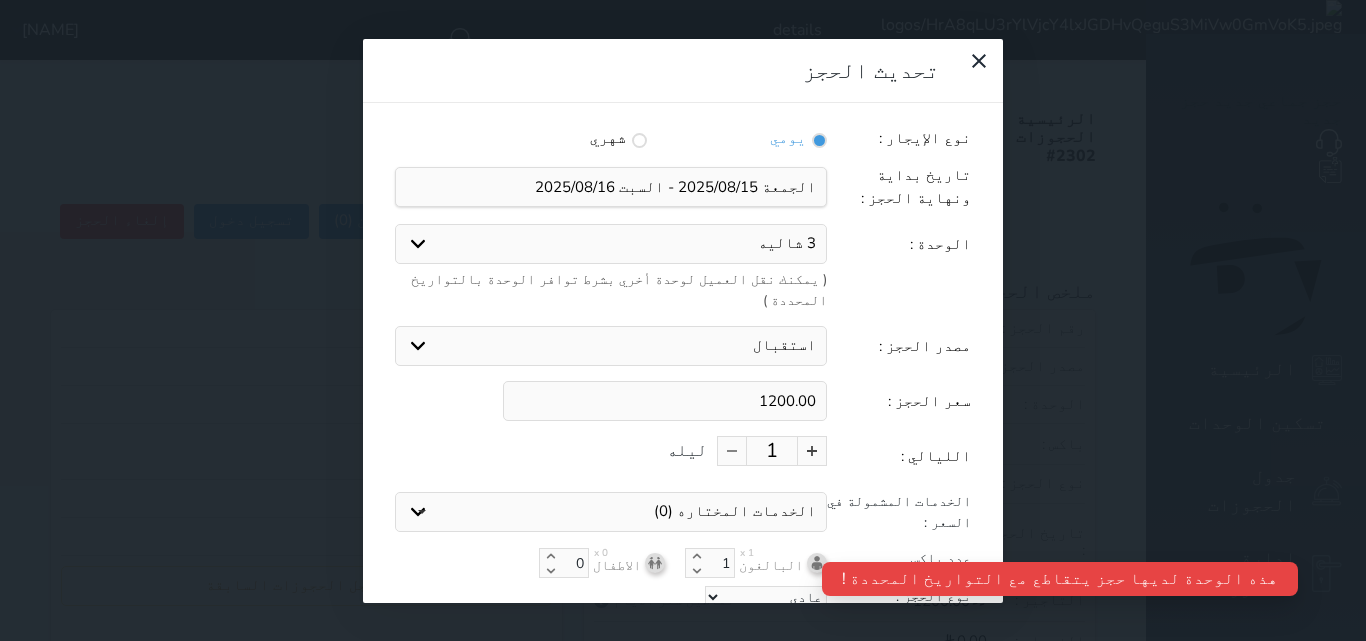 click on "2 شاليه   1 شاليه 3 شاليه 4 شاليه 5 شاليه 6 شاليه 7 شاليه" at bounding box center (611, 244) 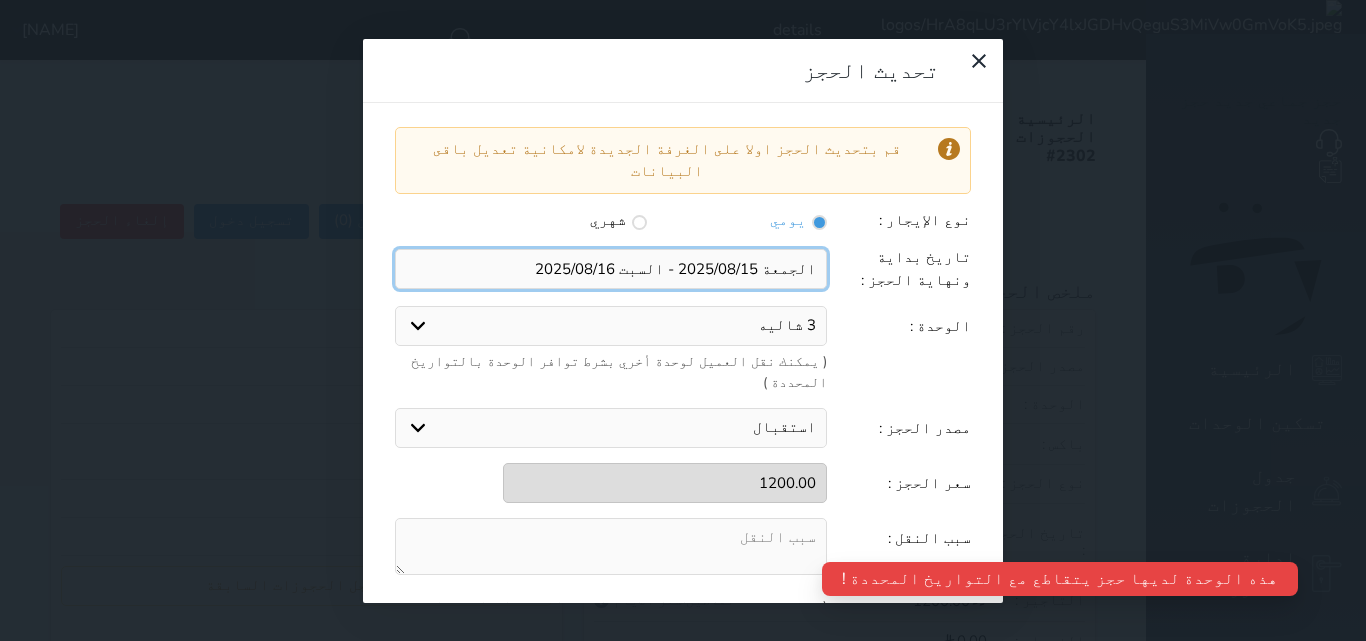 click at bounding box center (611, 269) 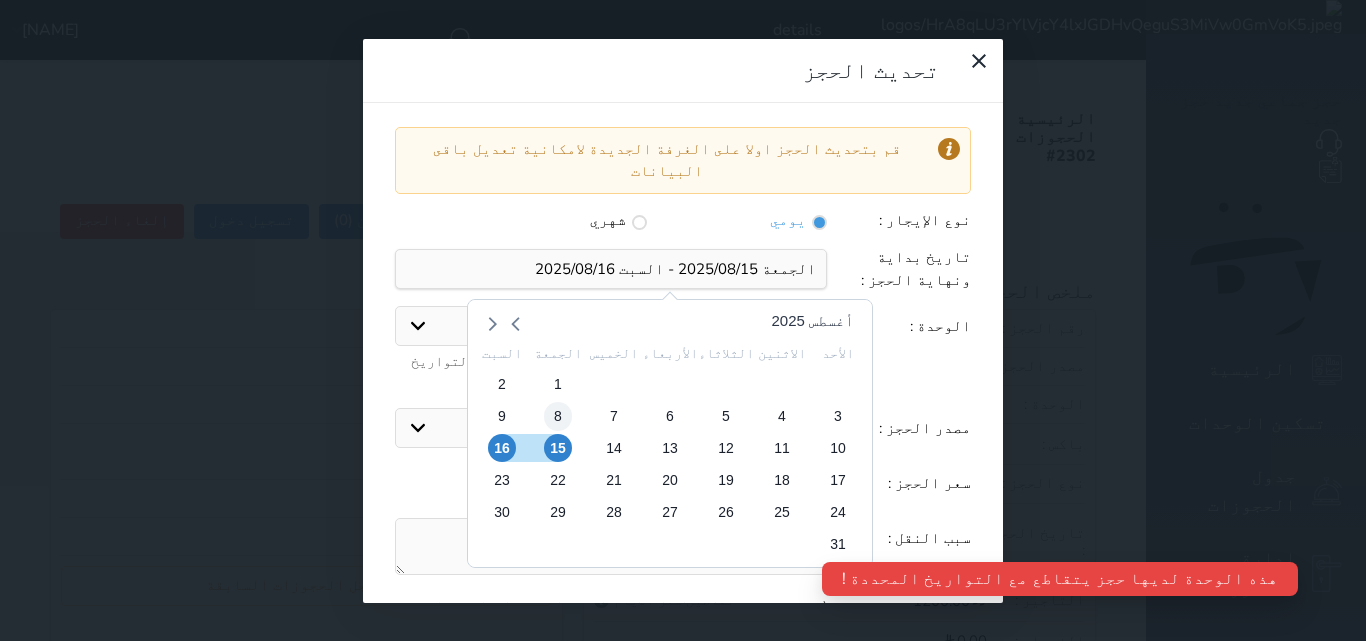 click on "8" at bounding box center [558, 416] 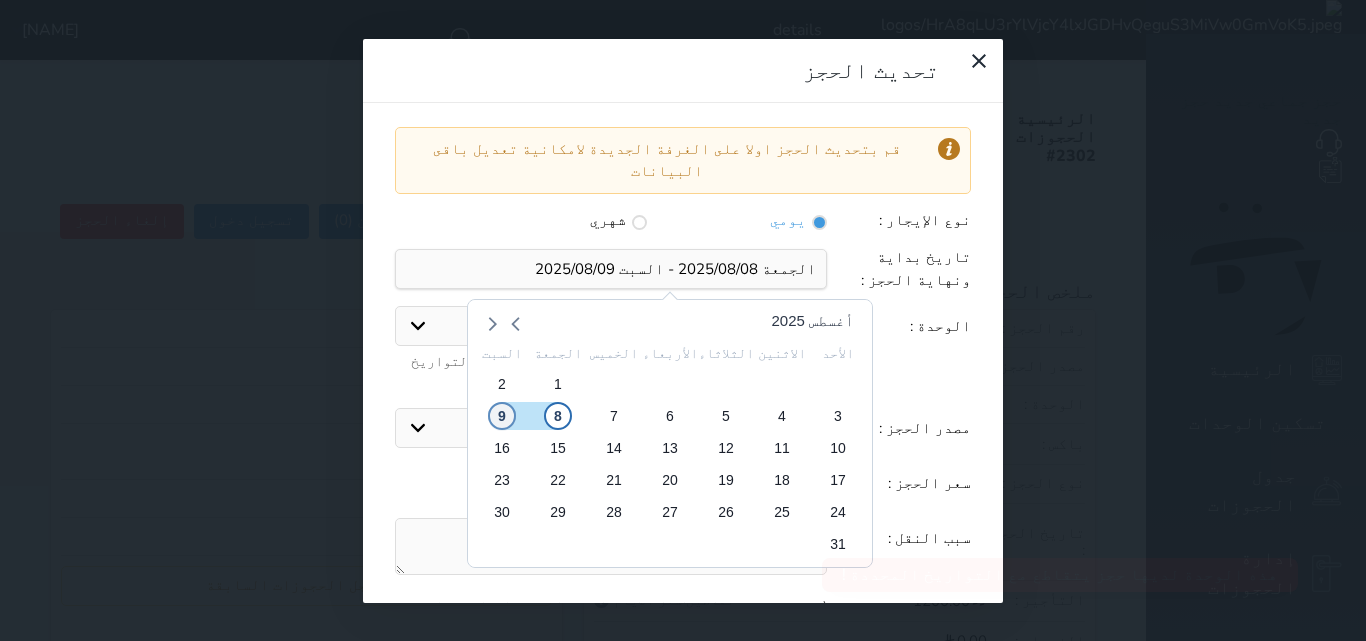 click on "9" at bounding box center (502, 416) 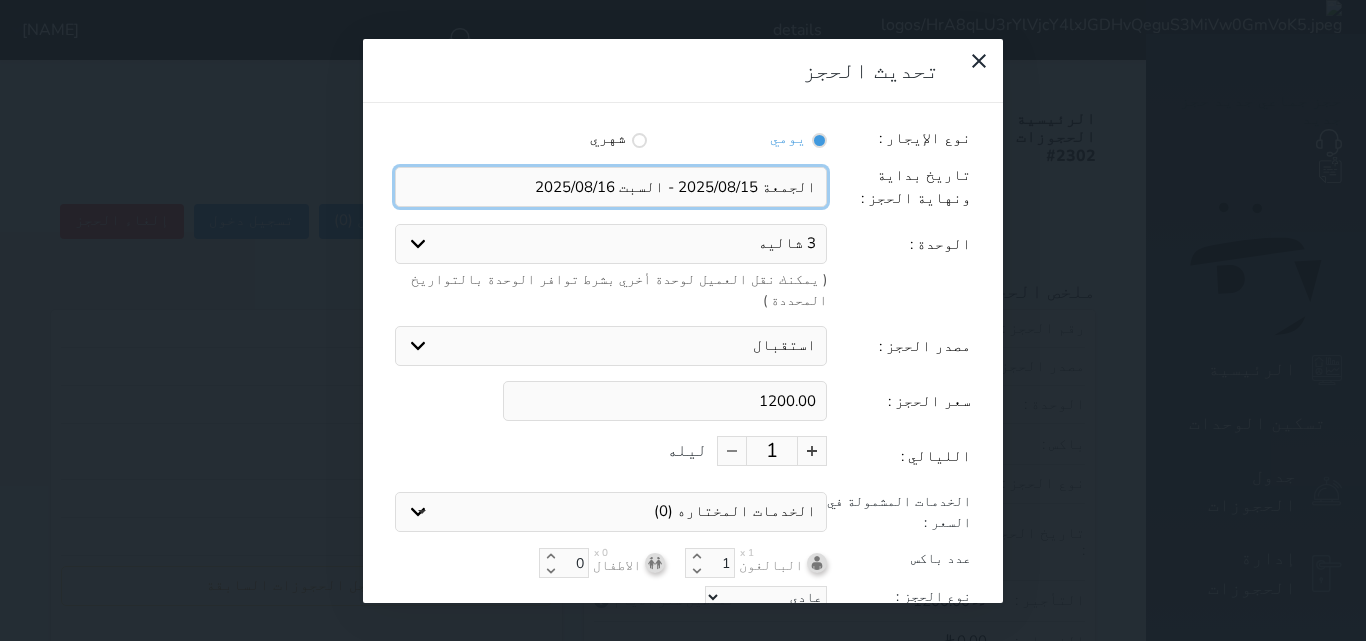 click at bounding box center [611, 187] 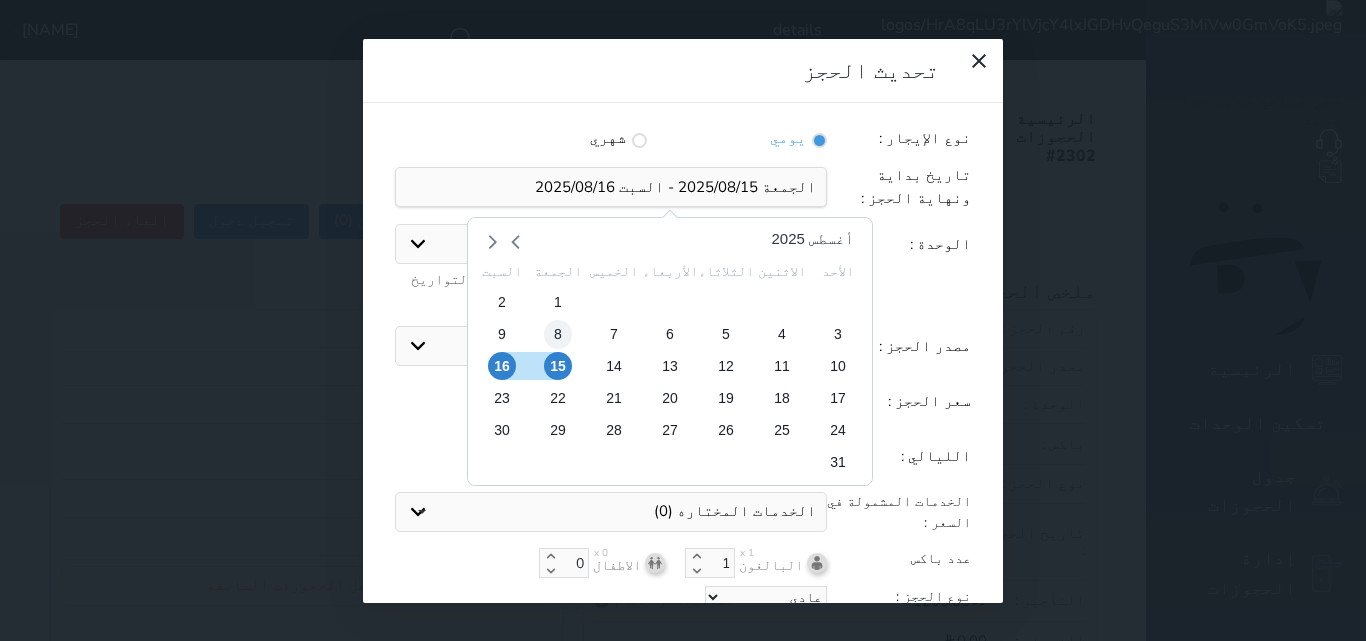 click on "8" at bounding box center [558, 334] 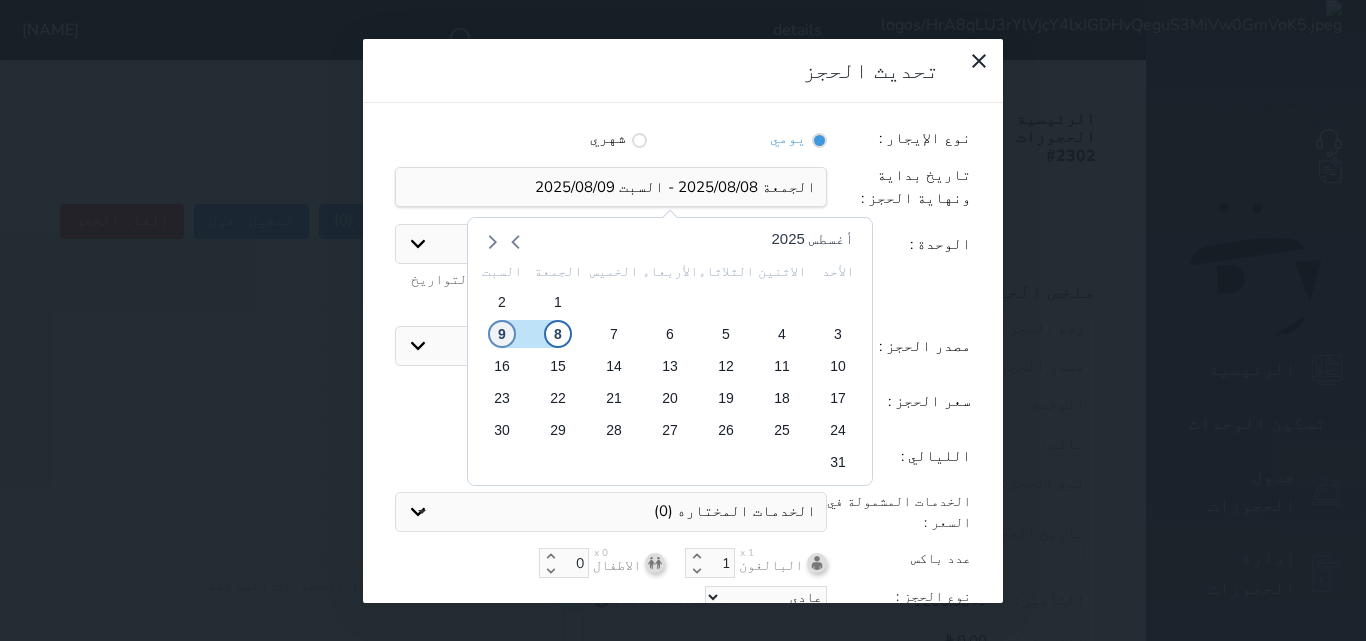 click on "9" at bounding box center (502, 334) 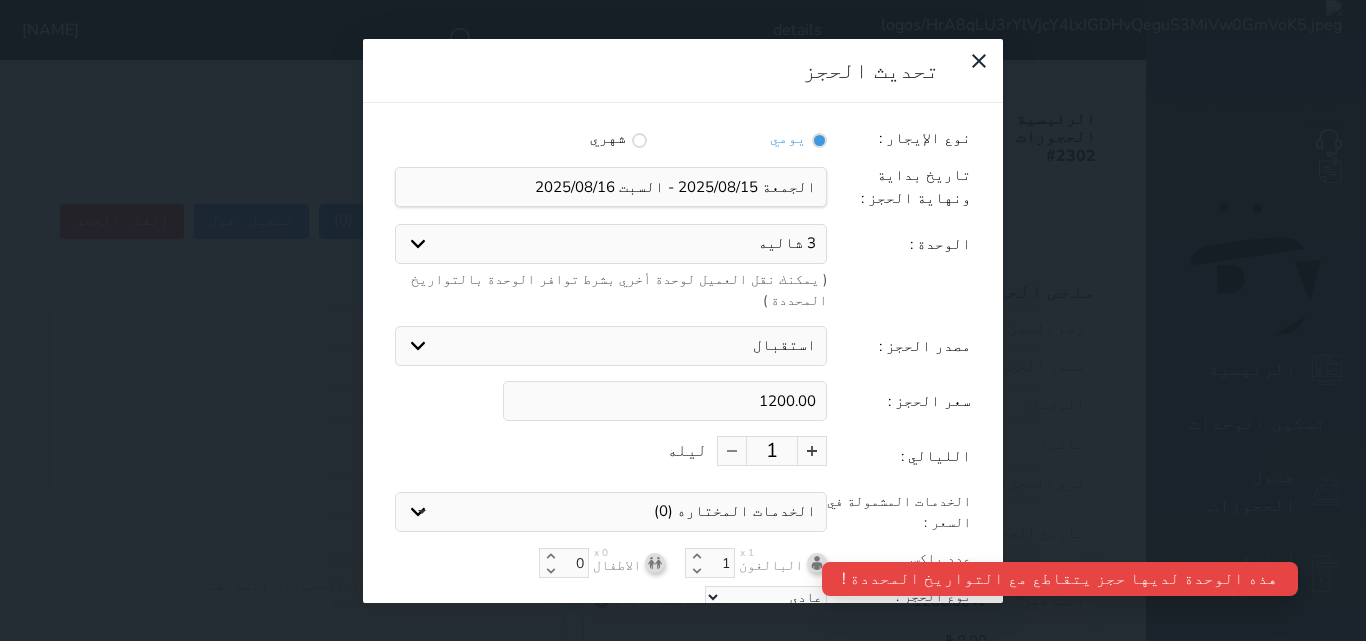 select on "50869" 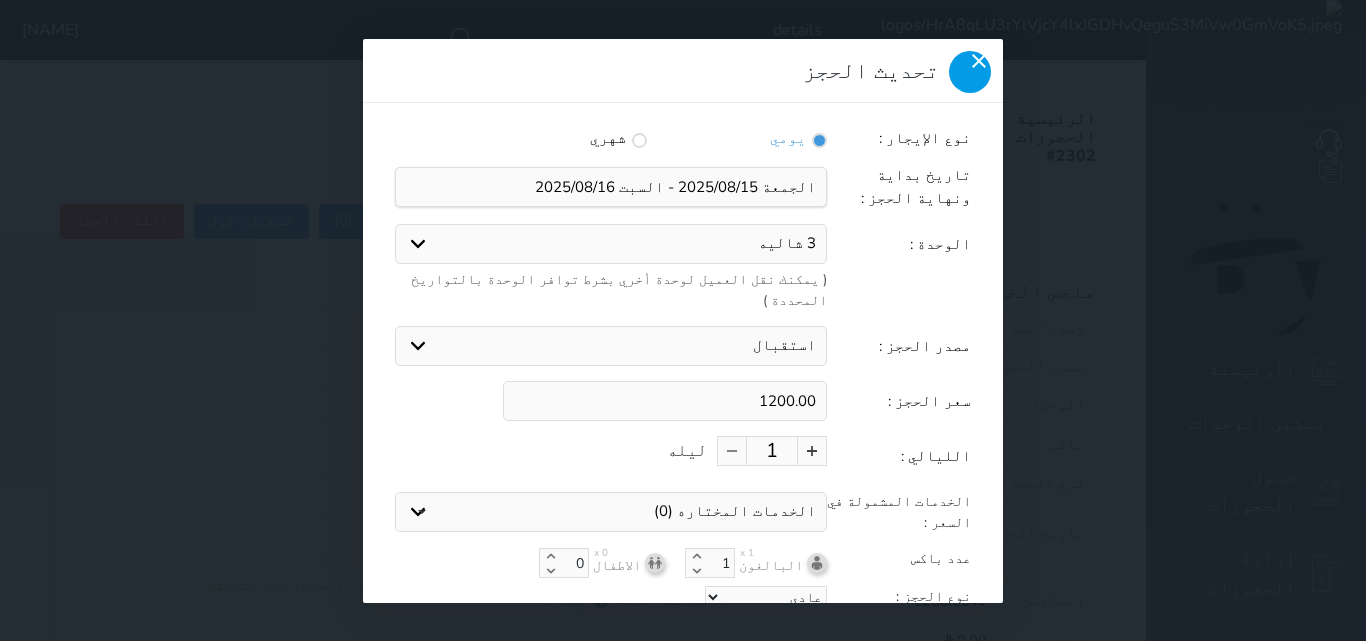 click at bounding box center [970, 72] 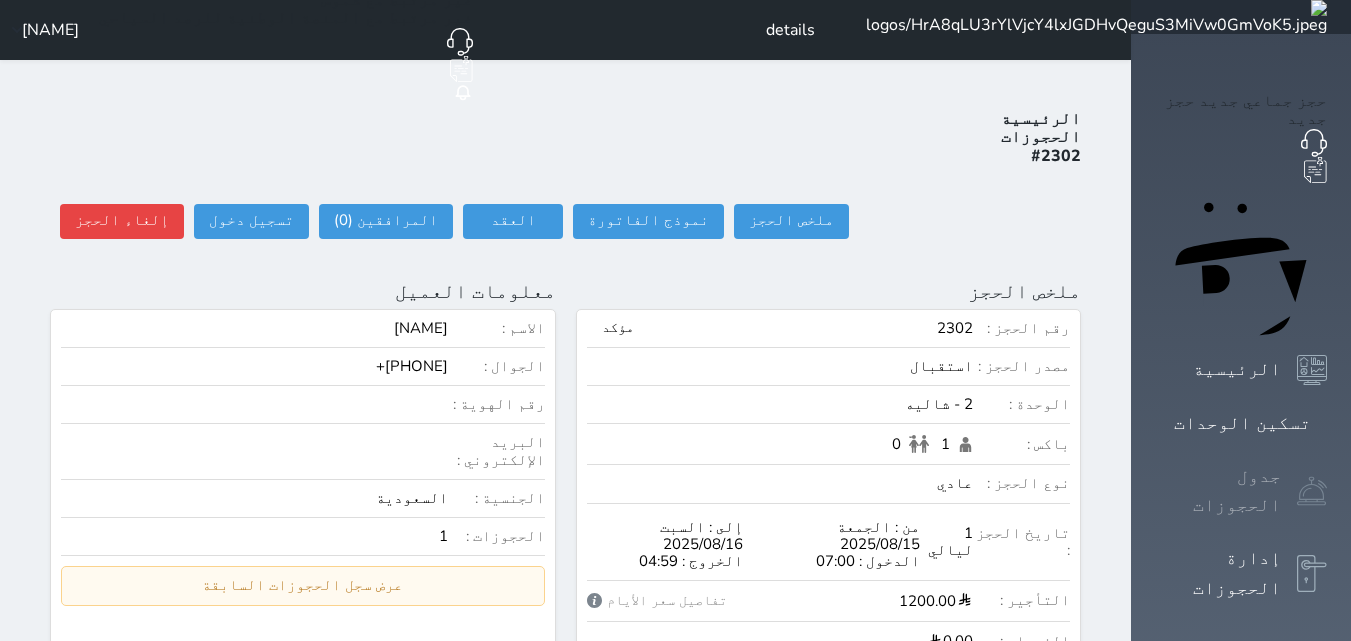 click at bounding box center (1312, 491) 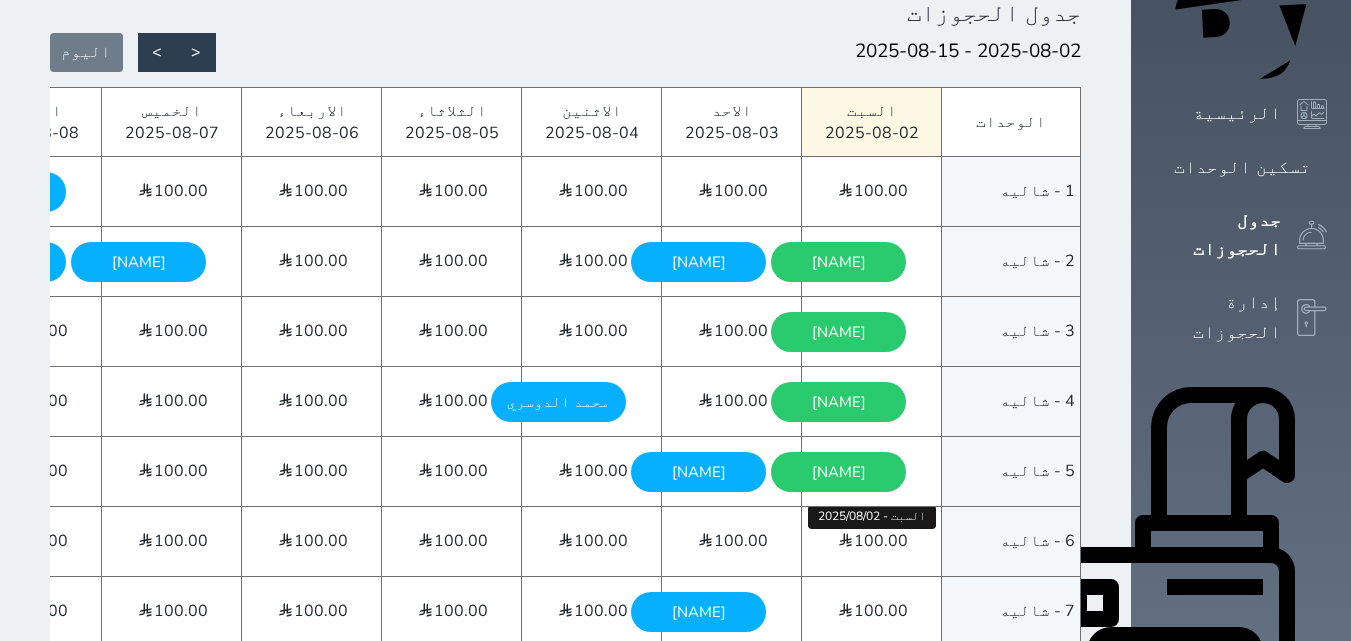 scroll, scrollTop: 300, scrollLeft: 0, axis: vertical 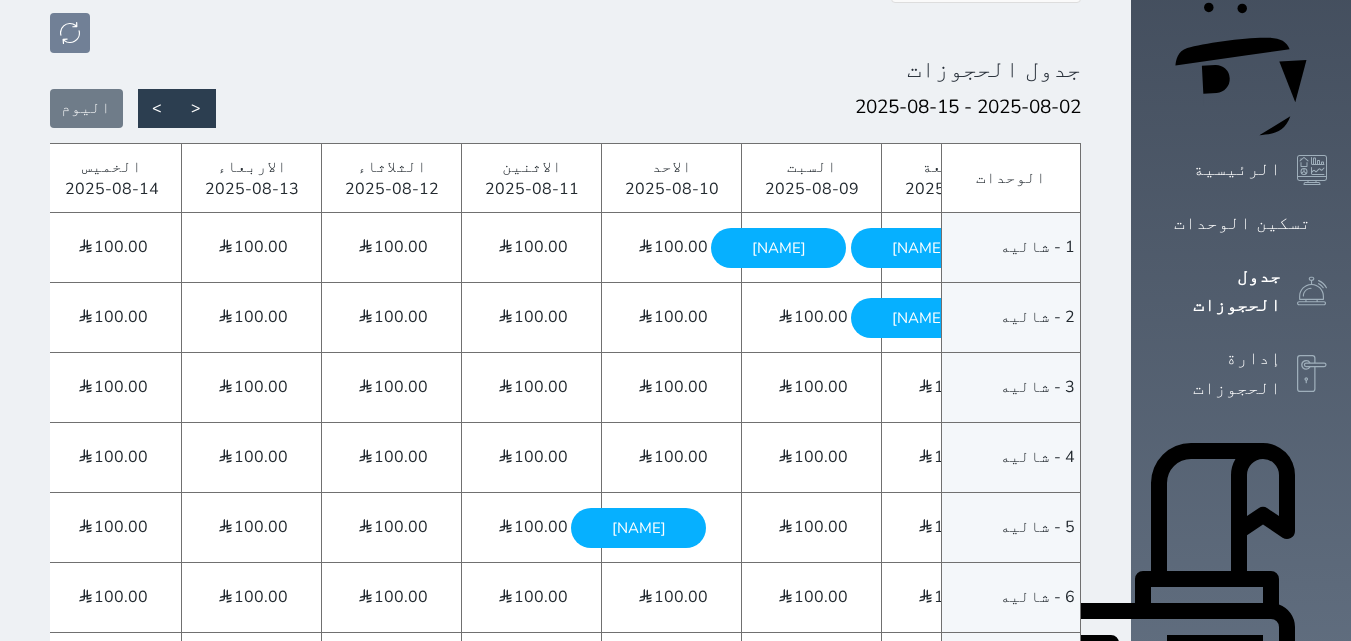 click on "[NAME]
الجمعة - 2025/08/15" at bounding box center [-61, 318] 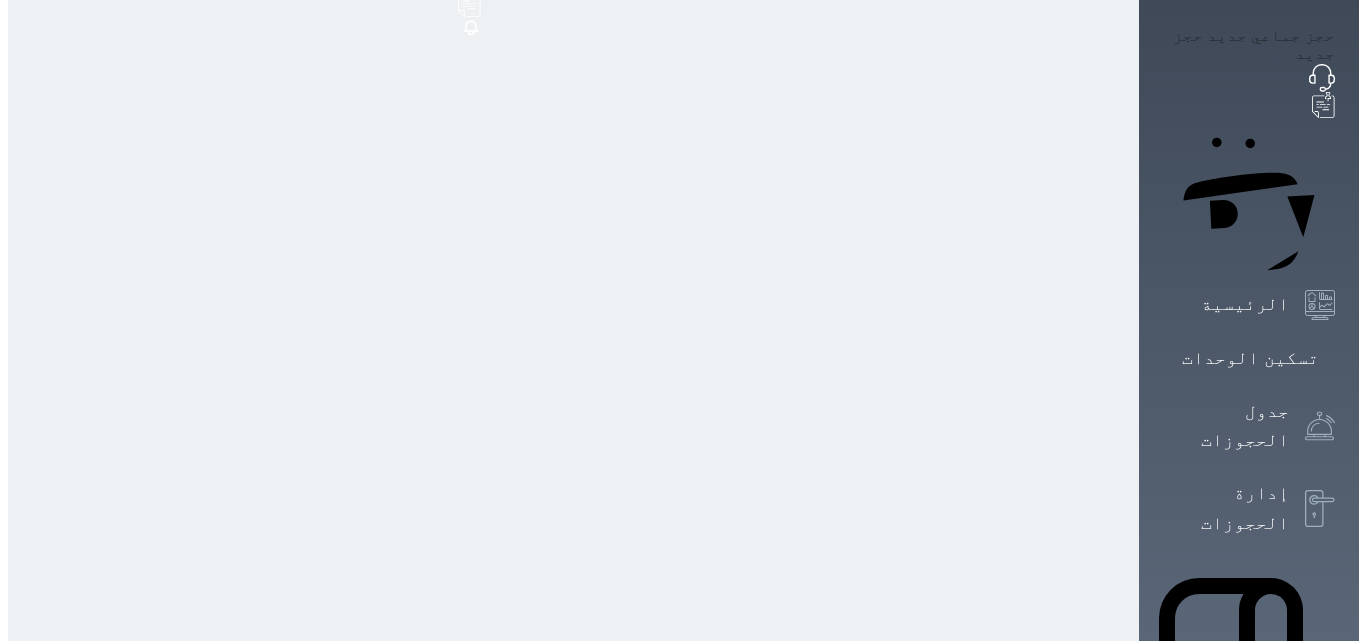 scroll, scrollTop: 100, scrollLeft: 0, axis: vertical 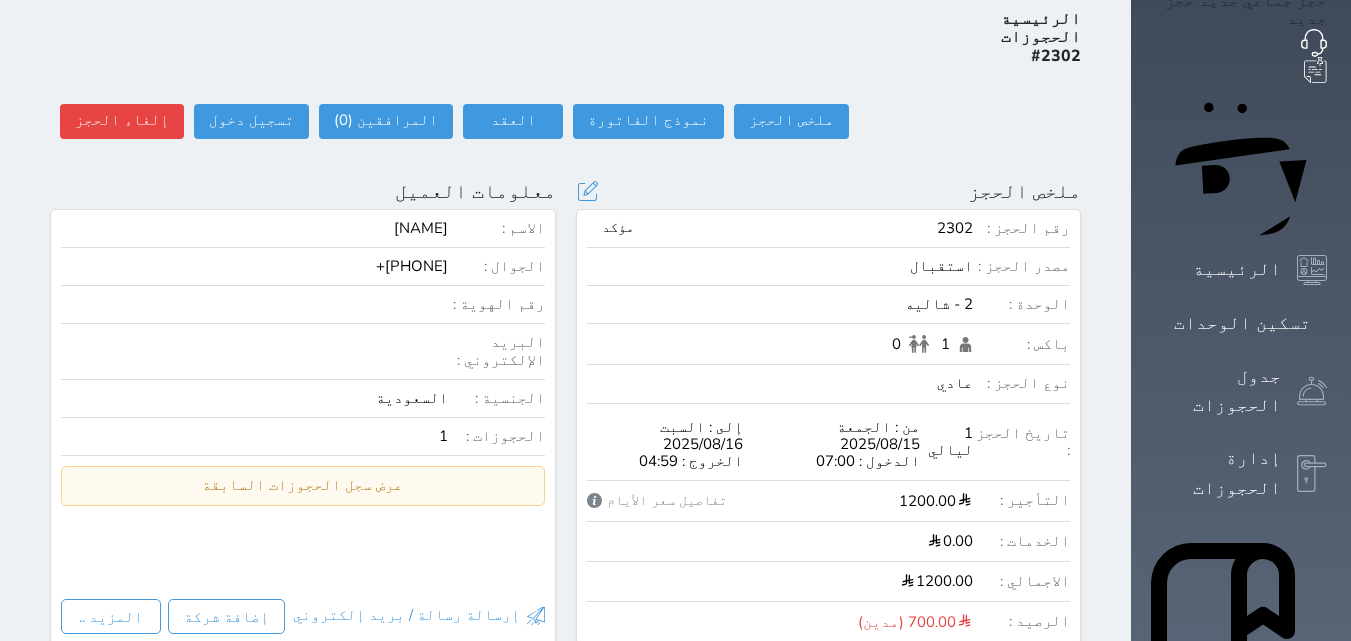 select 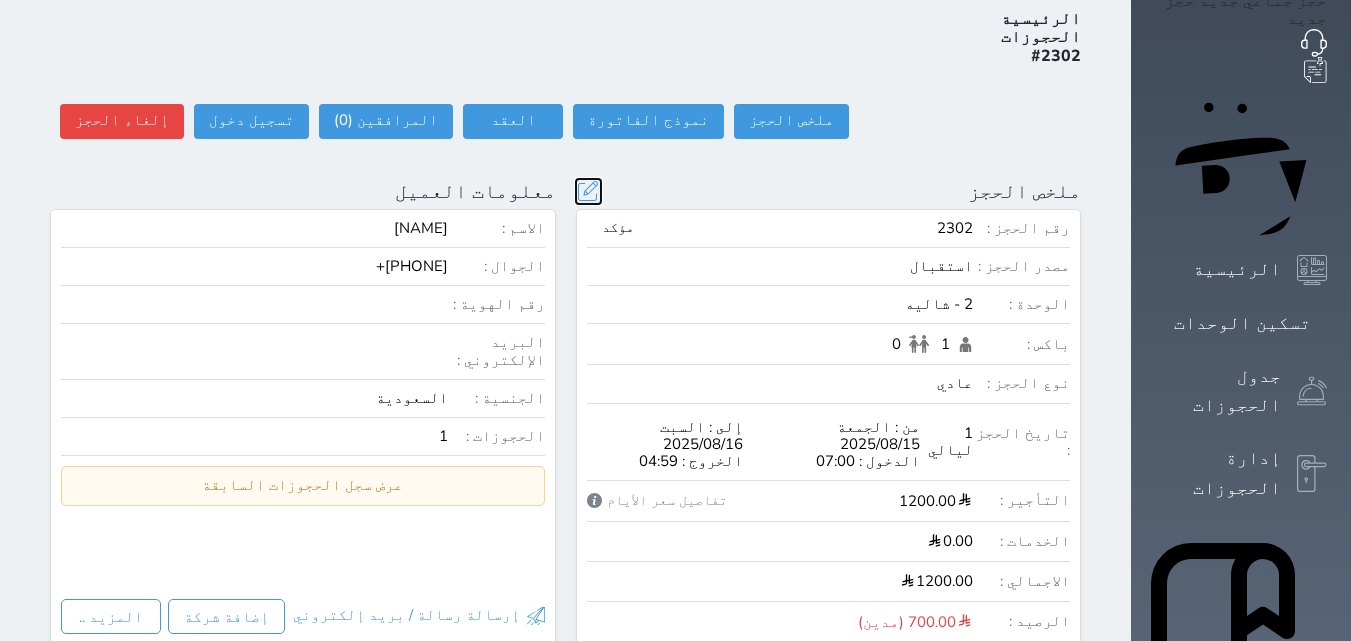 click at bounding box center (588, 191) 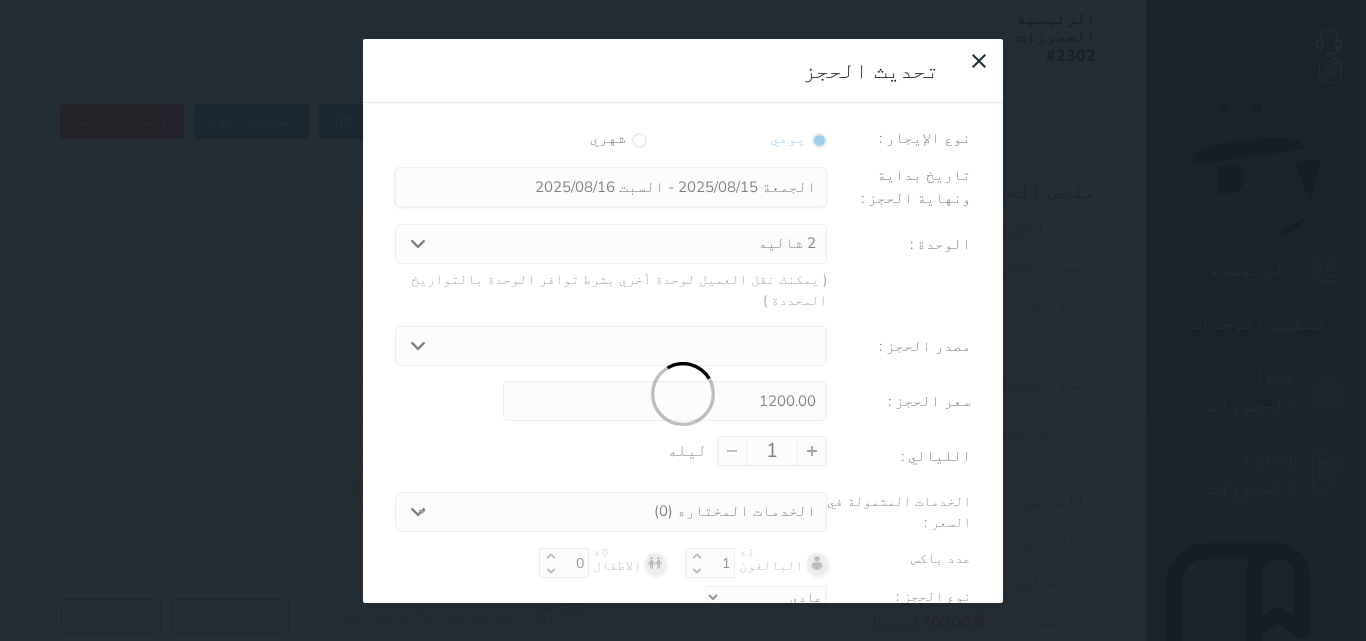 click at bounding box center [683, 395] 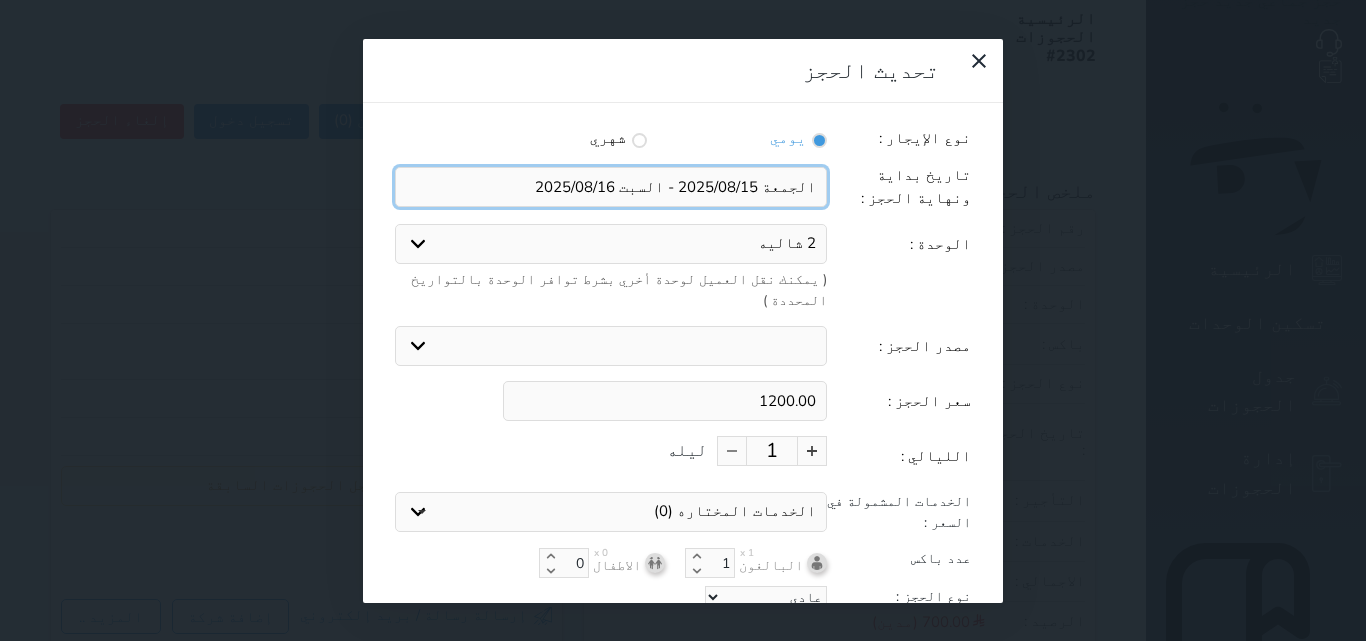 click at bounding box center [611, 187] 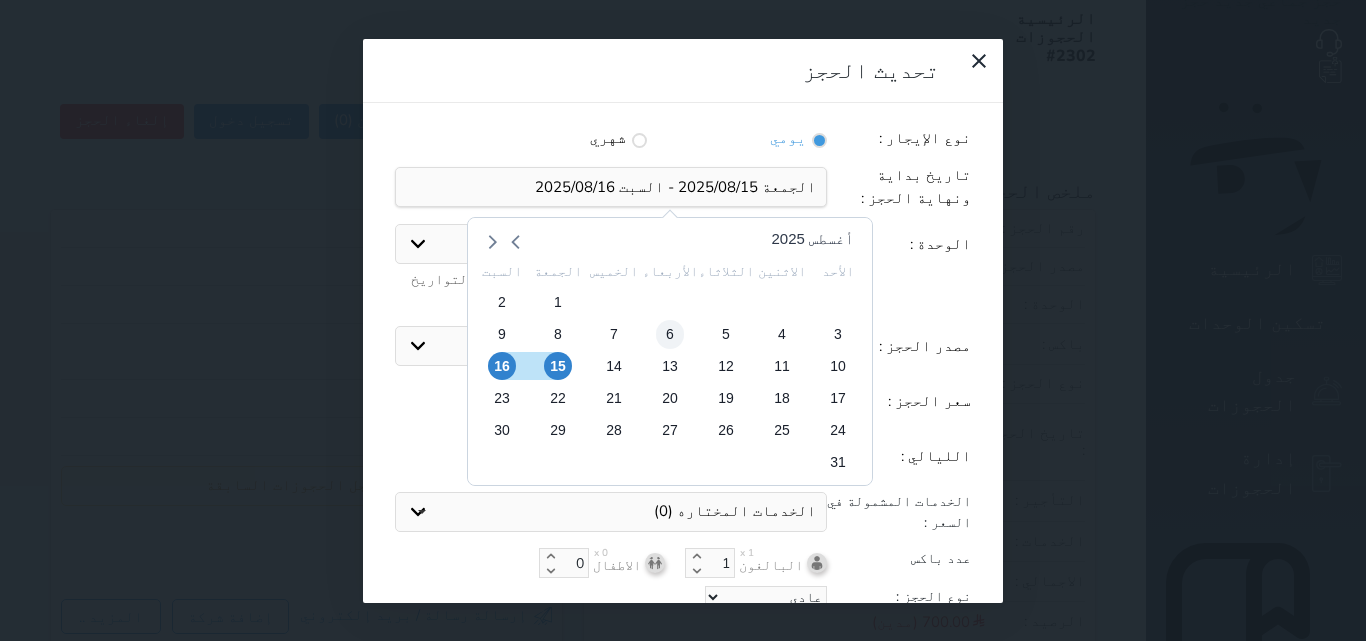 click on "6" at bounding box center (670, 334) 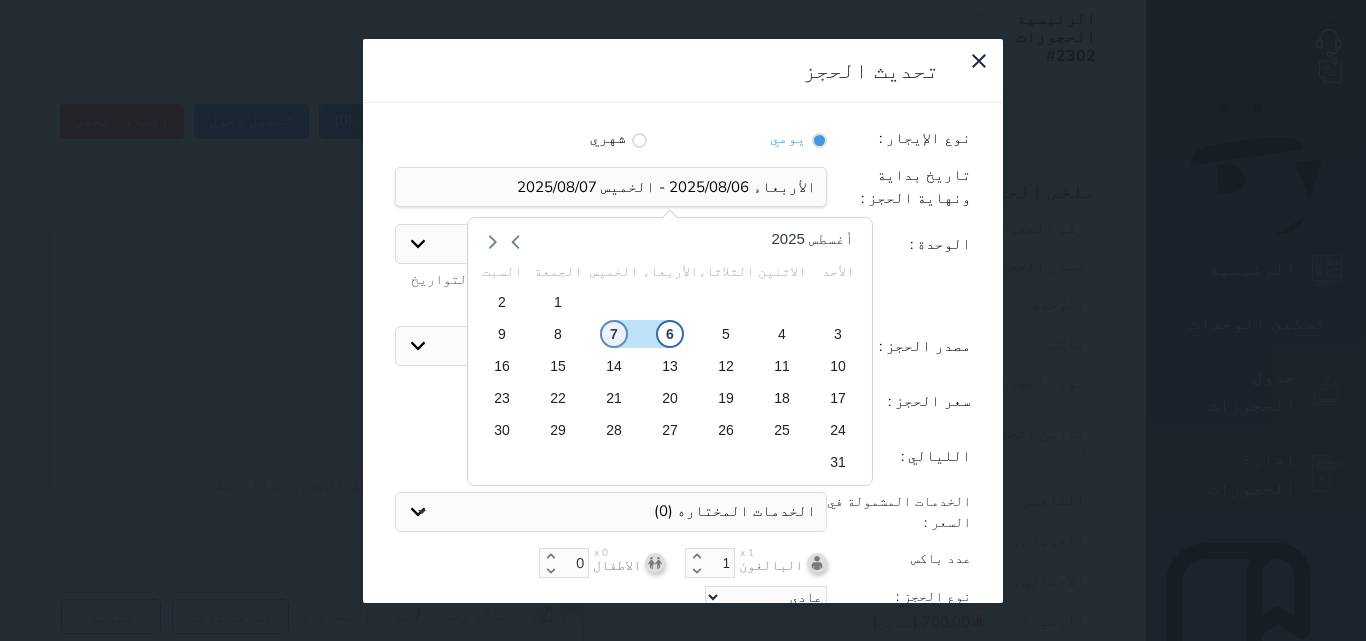 click on "7" at bounding box center (614, 334) 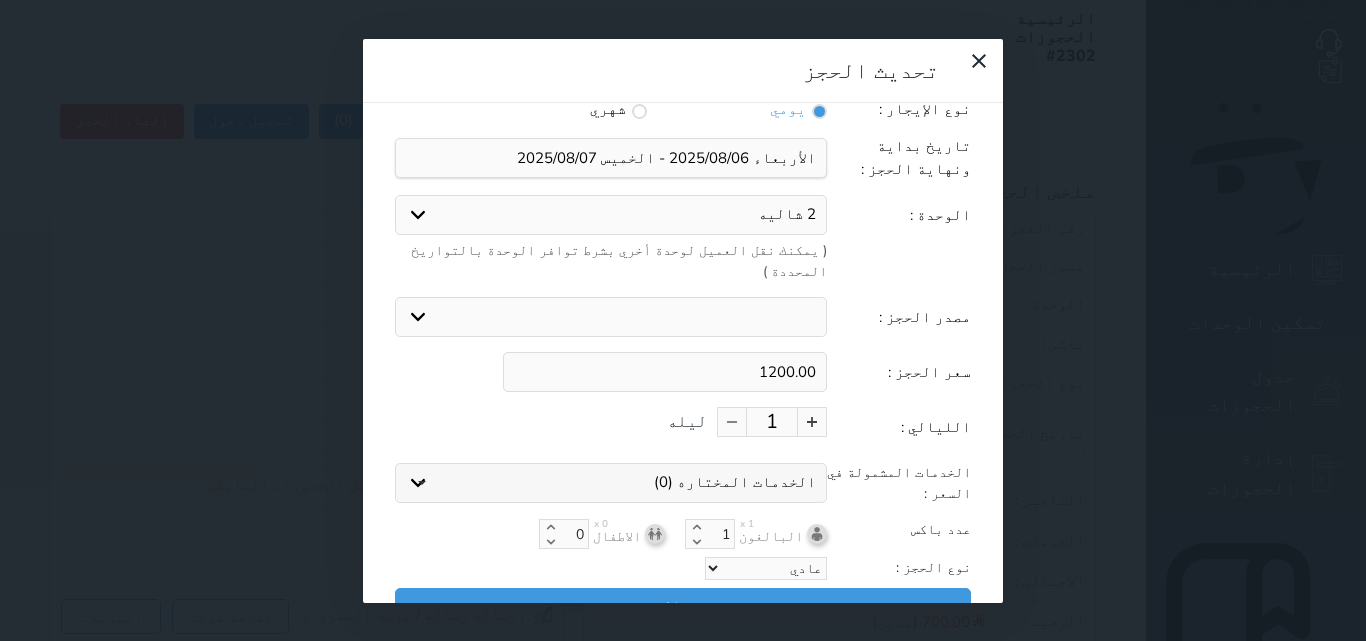 scroll, scrollTop: 45, scrollLeft: 0, axis: vertical 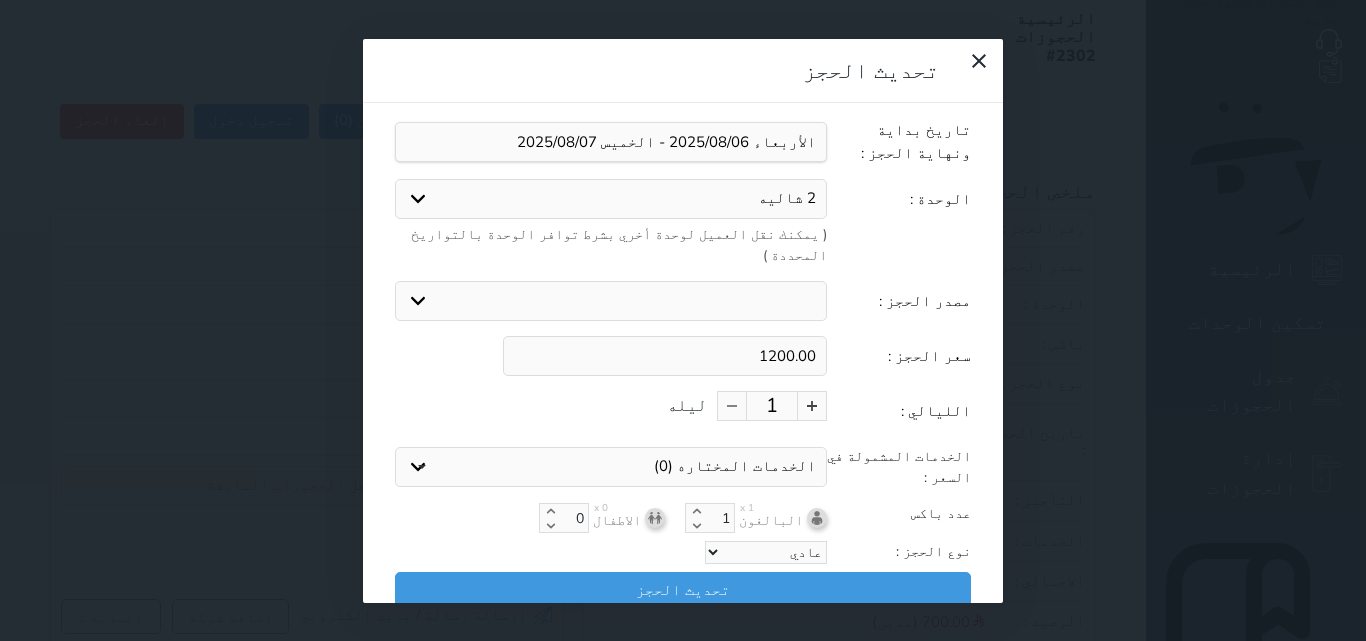 click on "2 شاليه   1 شاليه 2 شاليه 3 شاليه 4 شاليه 5 شاليه 6 شاليه 7 شاليه" at bounding box center [611, 199] 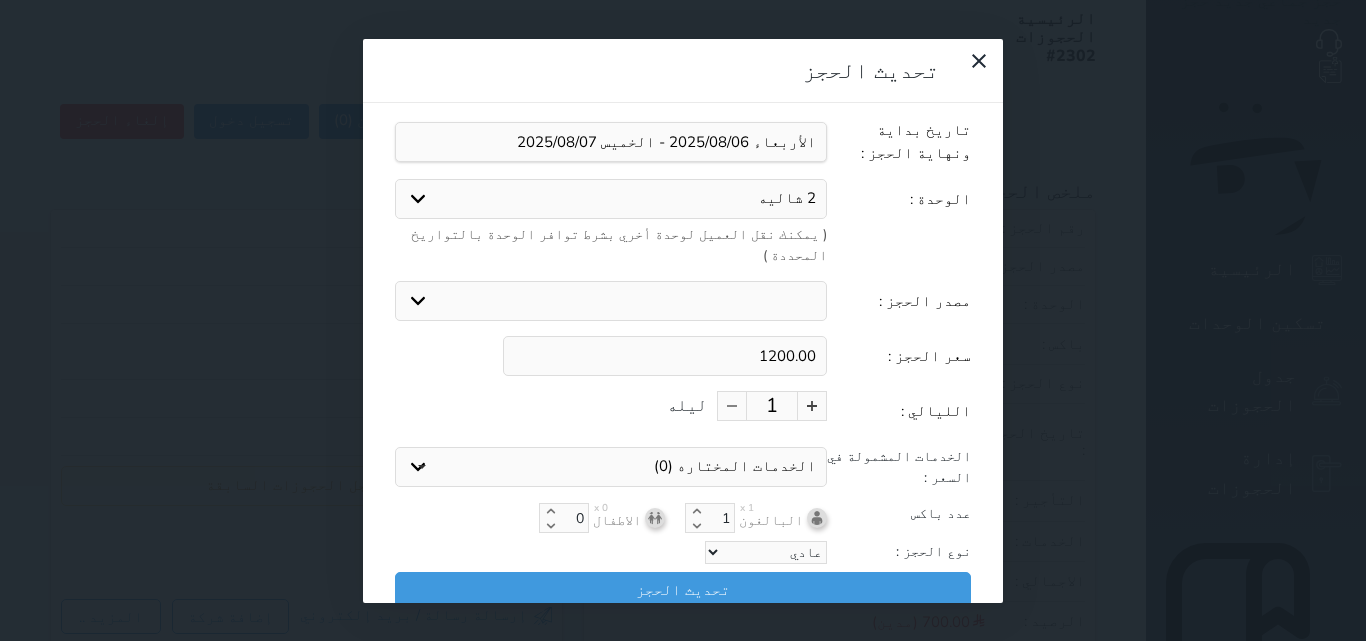 select on "50869" 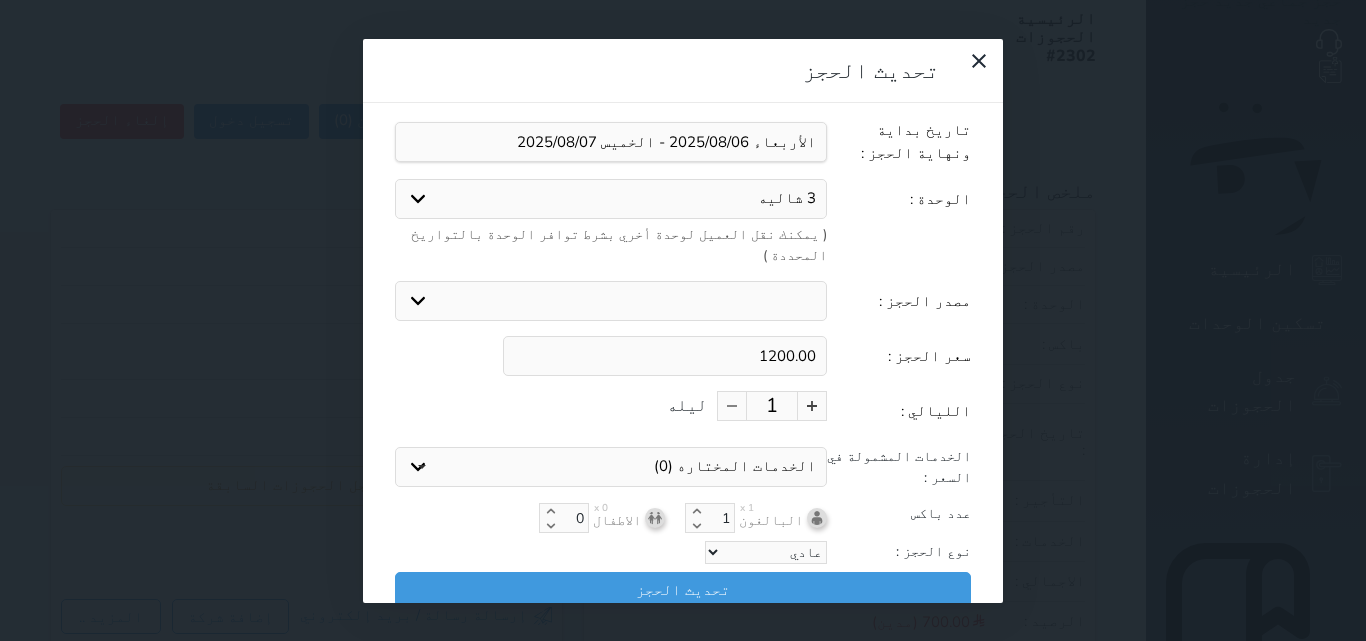 click on "2 شاليه   1 شاليه 2 شاليه 3 شاليه 4 شاليه 5 شاليه 6 شاليه 7 شاليه" at bounding box center (611, 199) 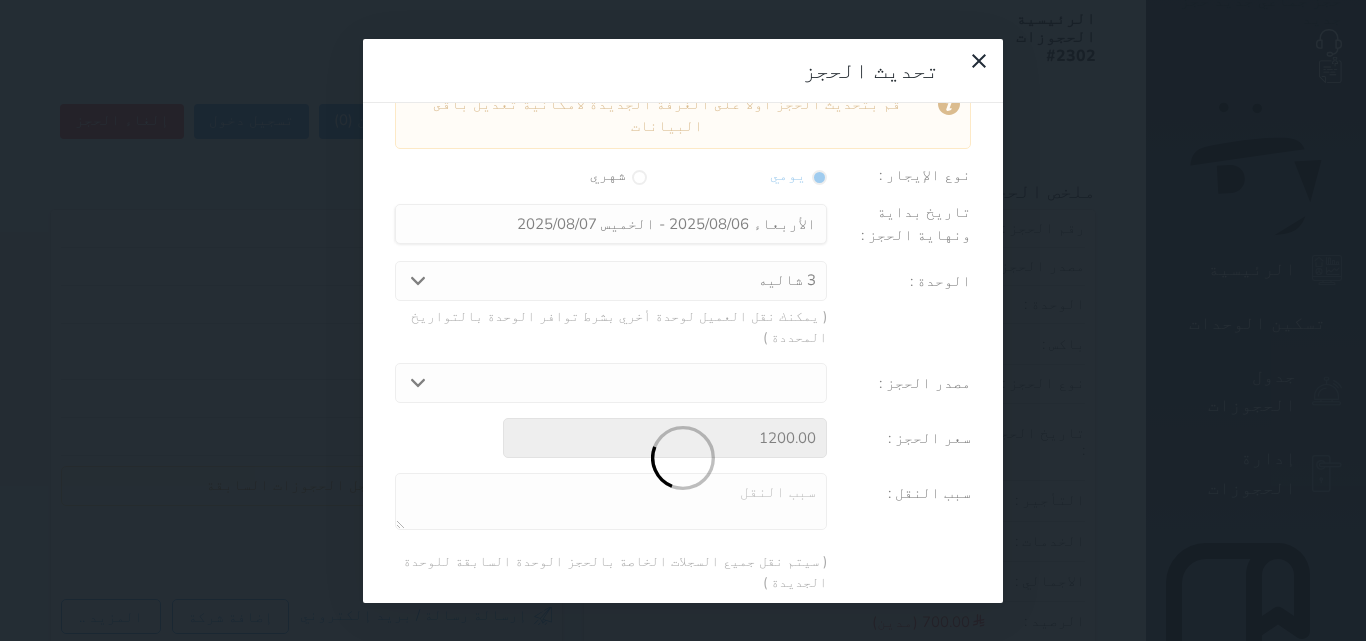 scroll, scrollTop: 104, scrollLeft: 0, axis: vertical 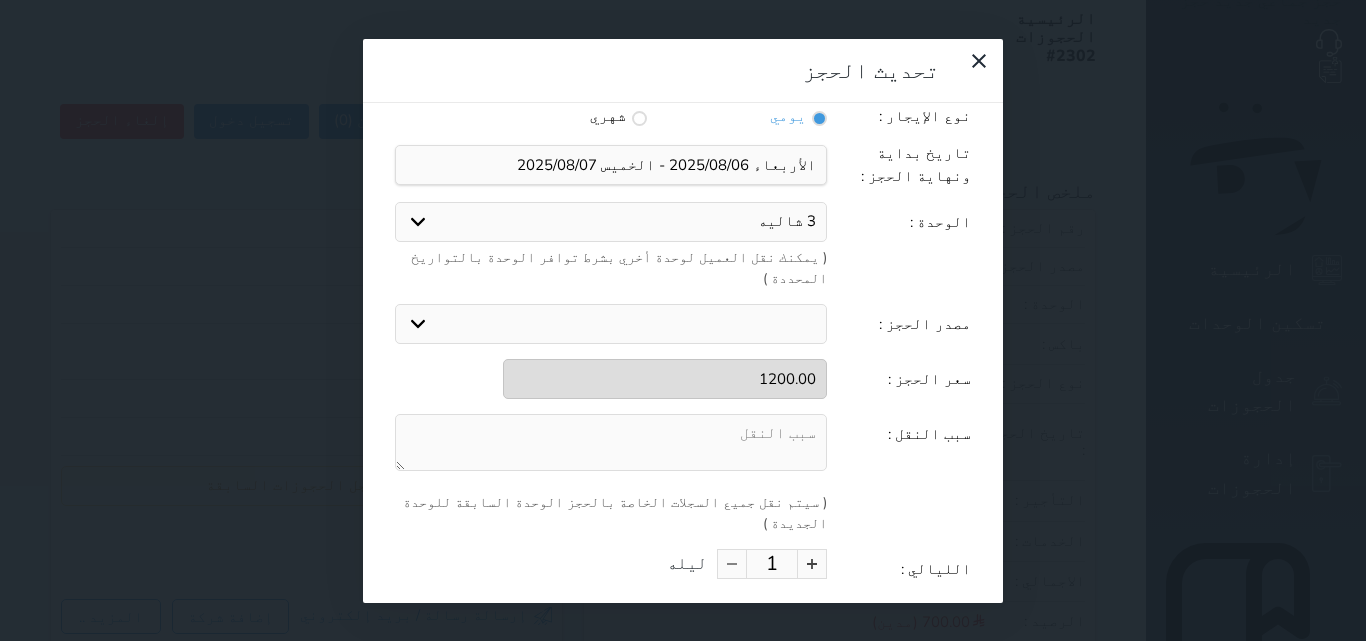 click at bounding box center (611, 442) 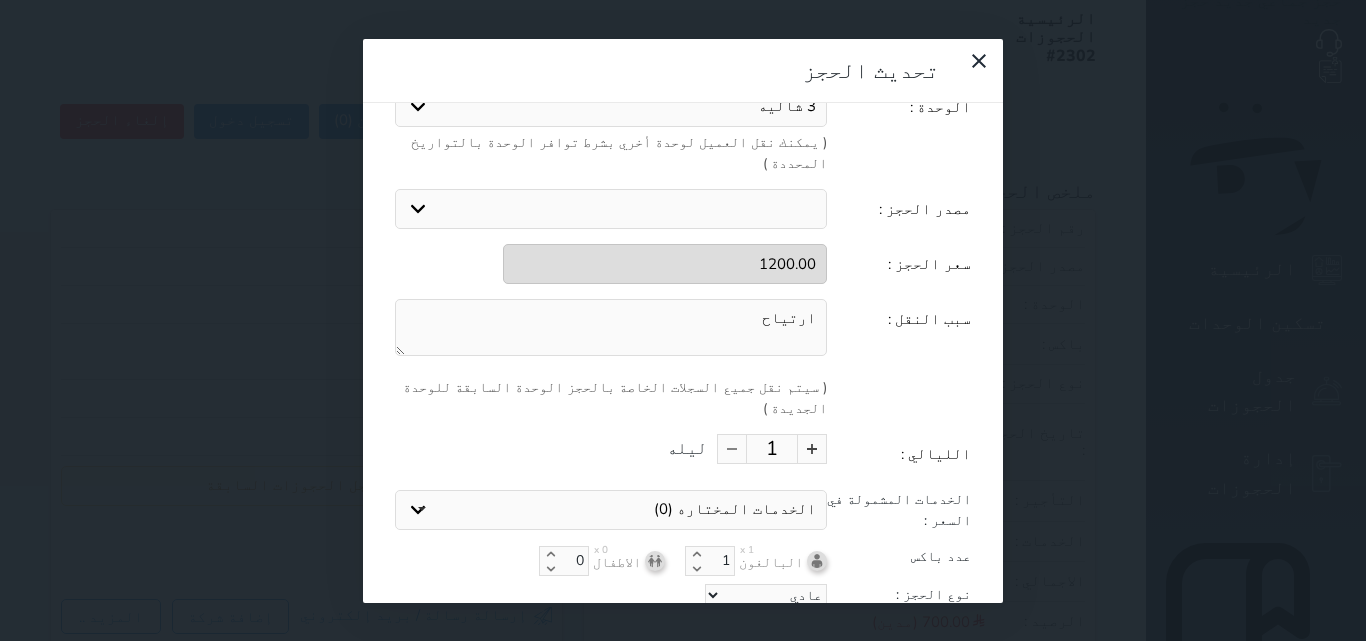 type on "ارتياح" 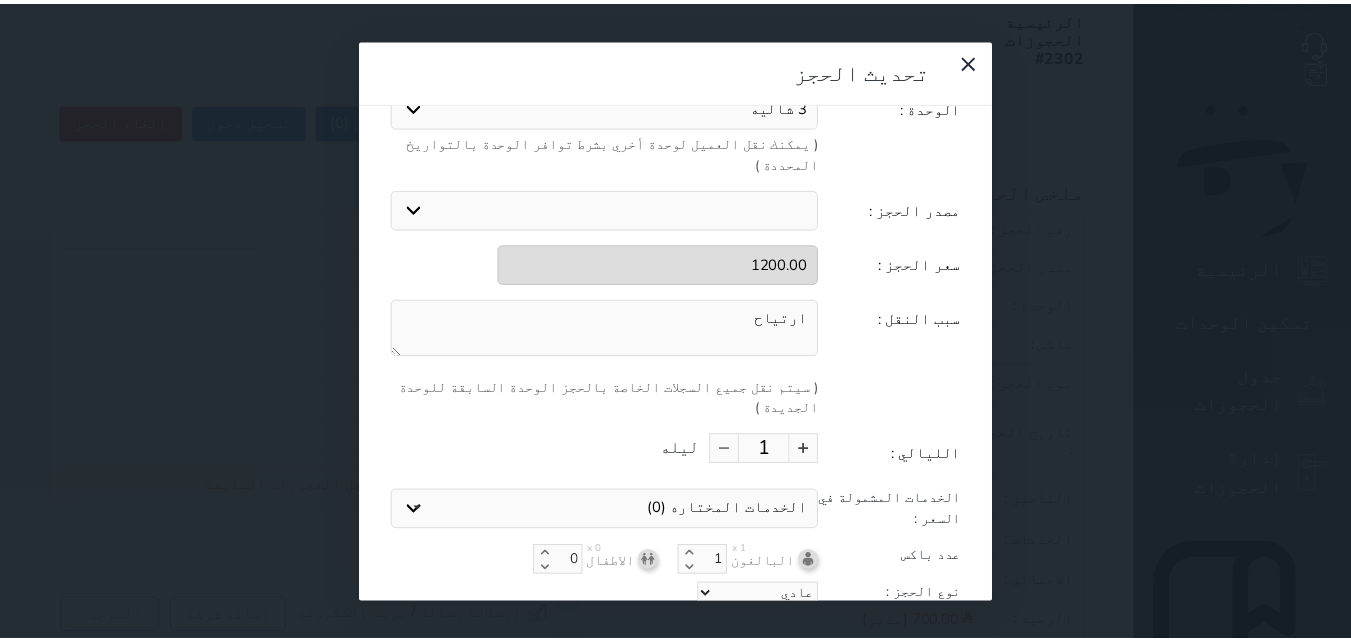 scroll, scrollTop: 104, scrollLeft: 0, axis: vertical 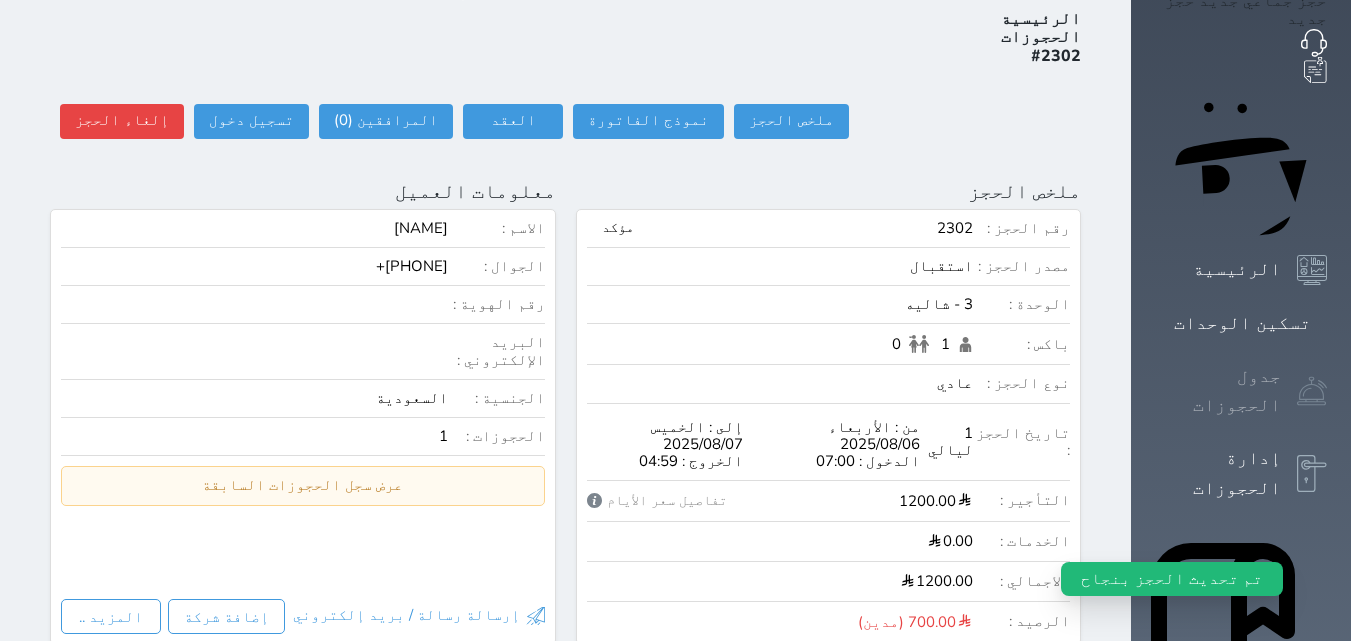 click at bounding box center (1312, 391) 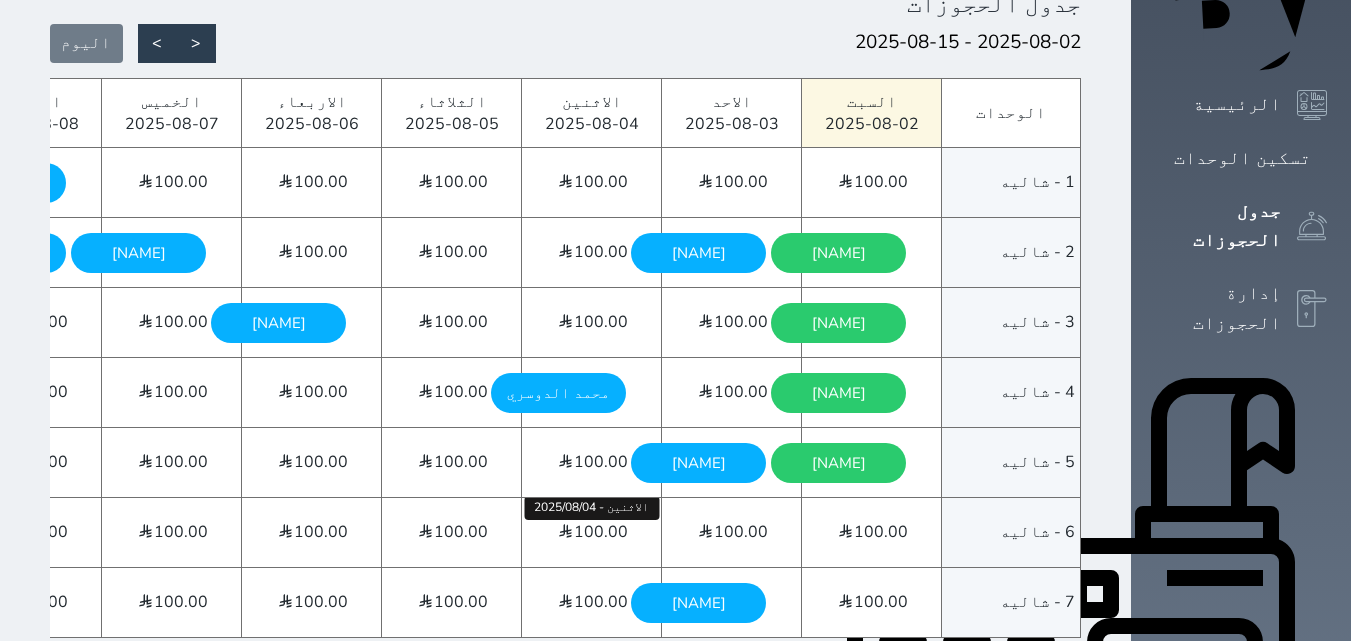 scroll, scrollTop: 300, scrollLeft: 0, axis: vertical 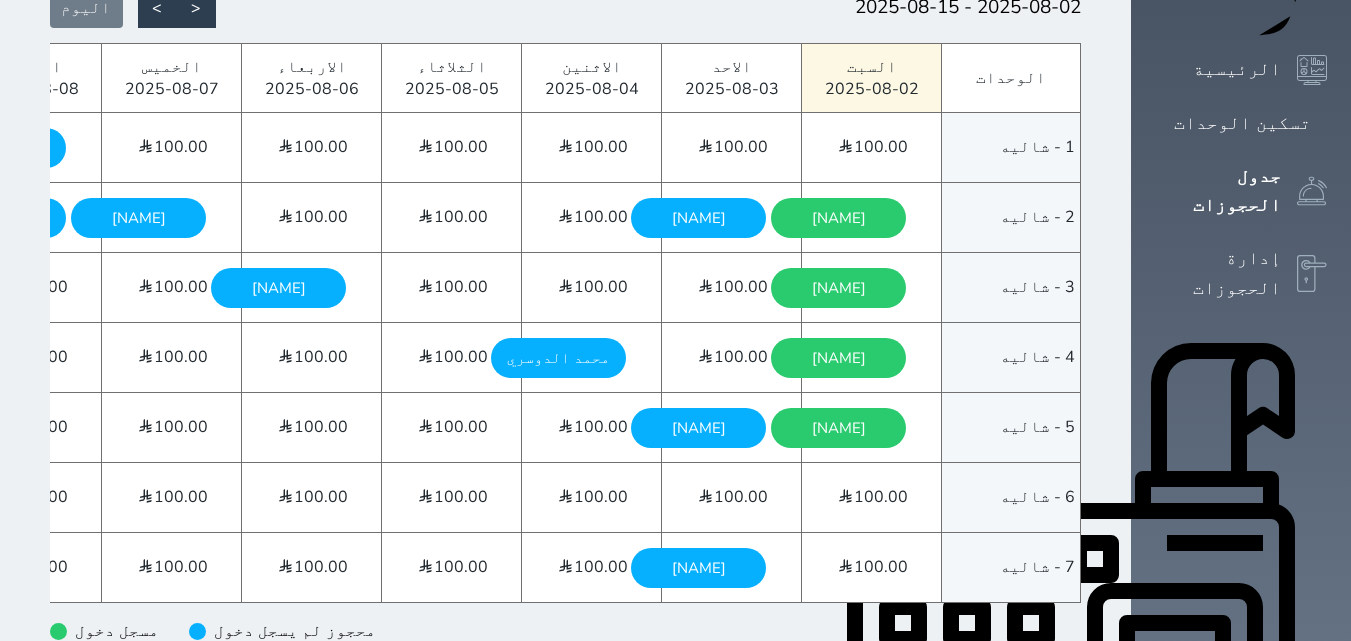 click on "[NAME]
الأربعاء - 2025/08/06" at bounding box center (279, 288) 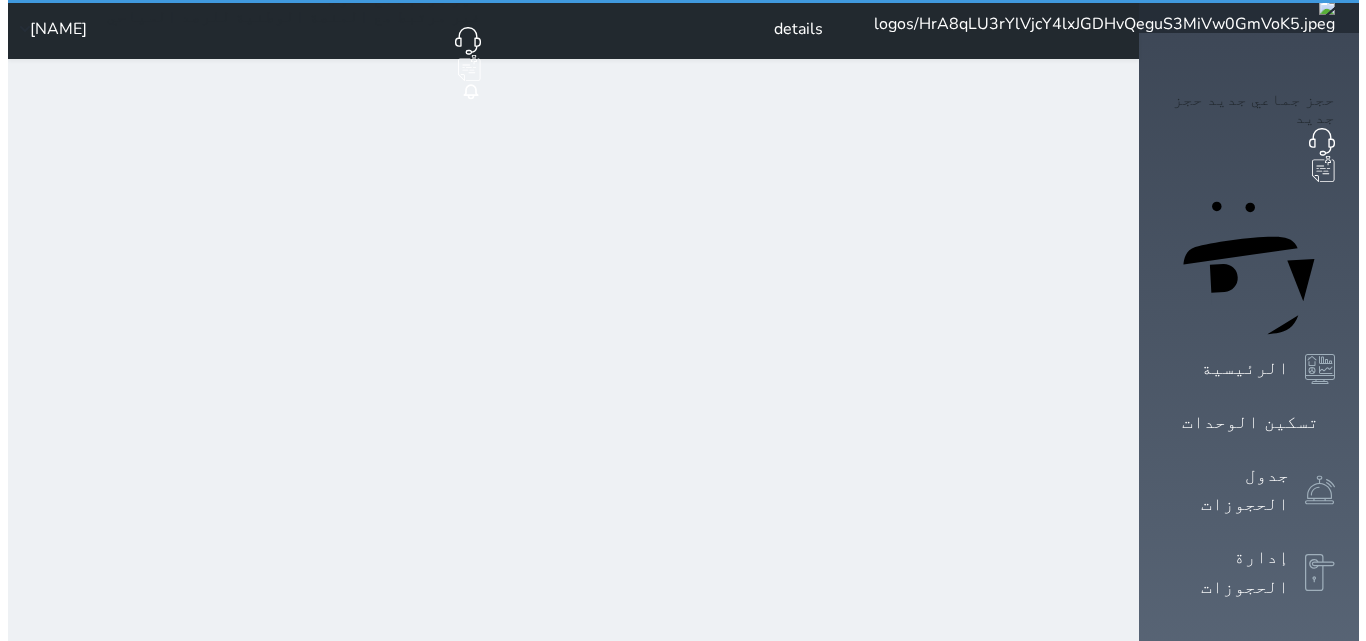 scroll, scrollTop: 0, scrollLeft: 0, axis: both 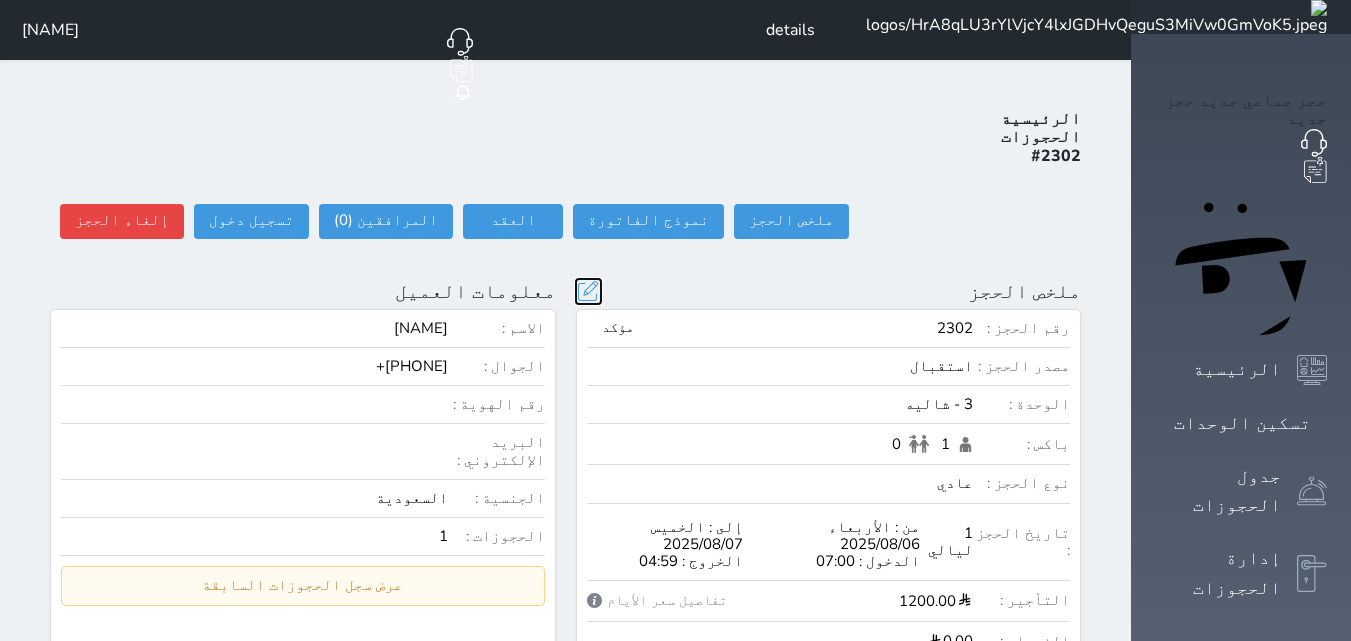 click at bounding box center (588, 291) 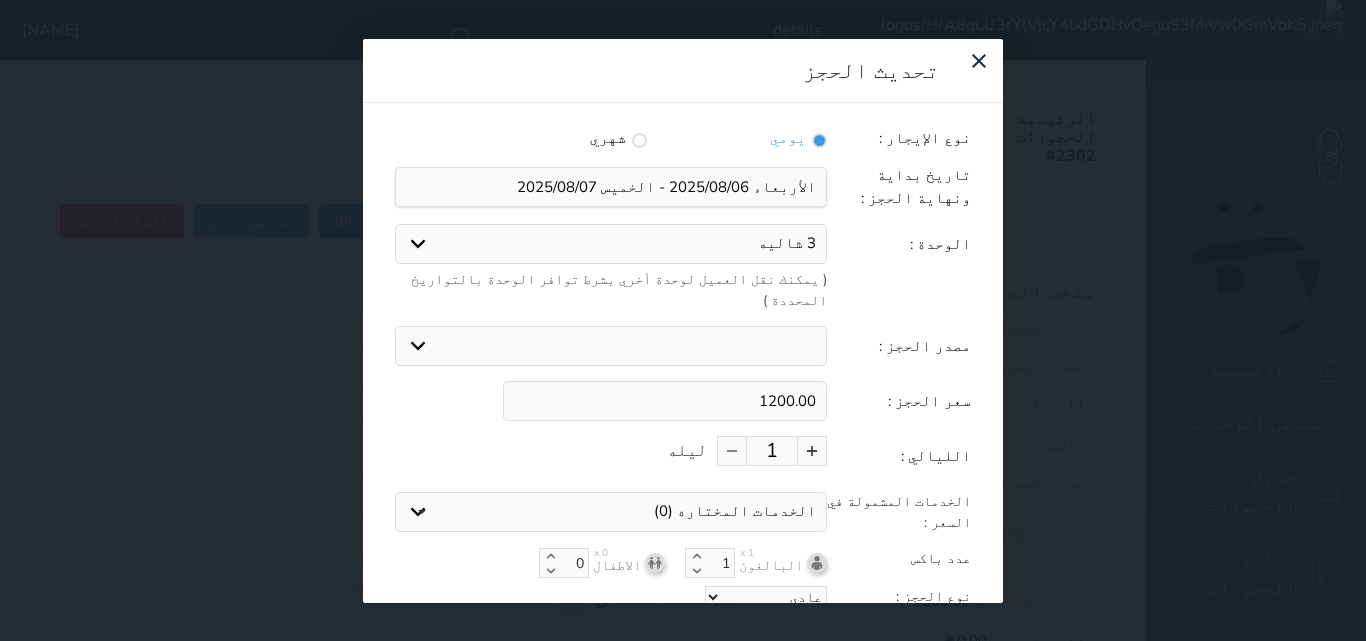 click at bounding box center [683, 395] 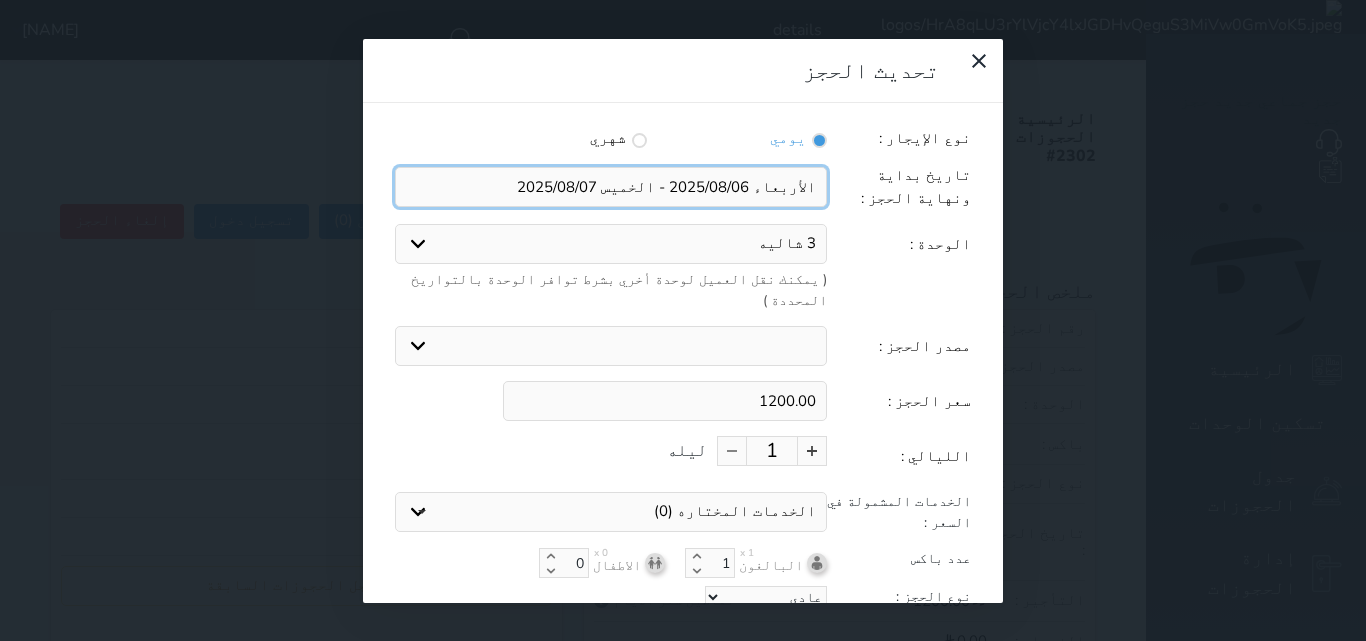 click at bounding box center [611, 187] 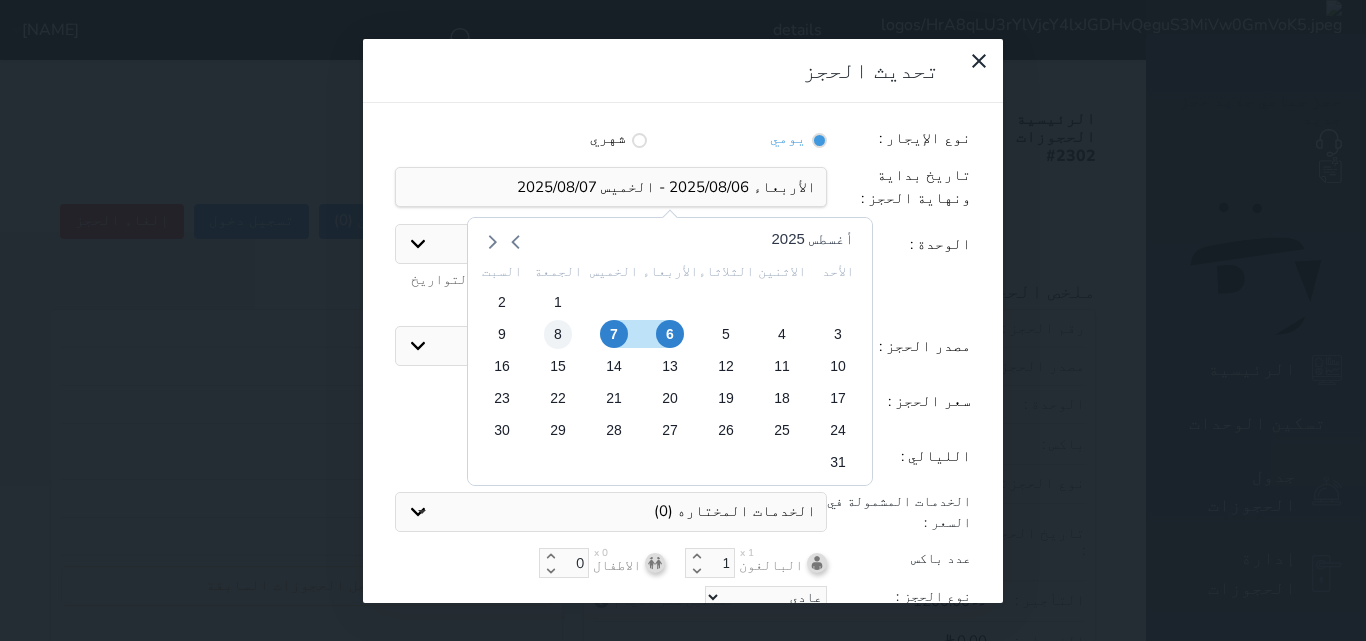click on "8" at bounding box center (558, 334) 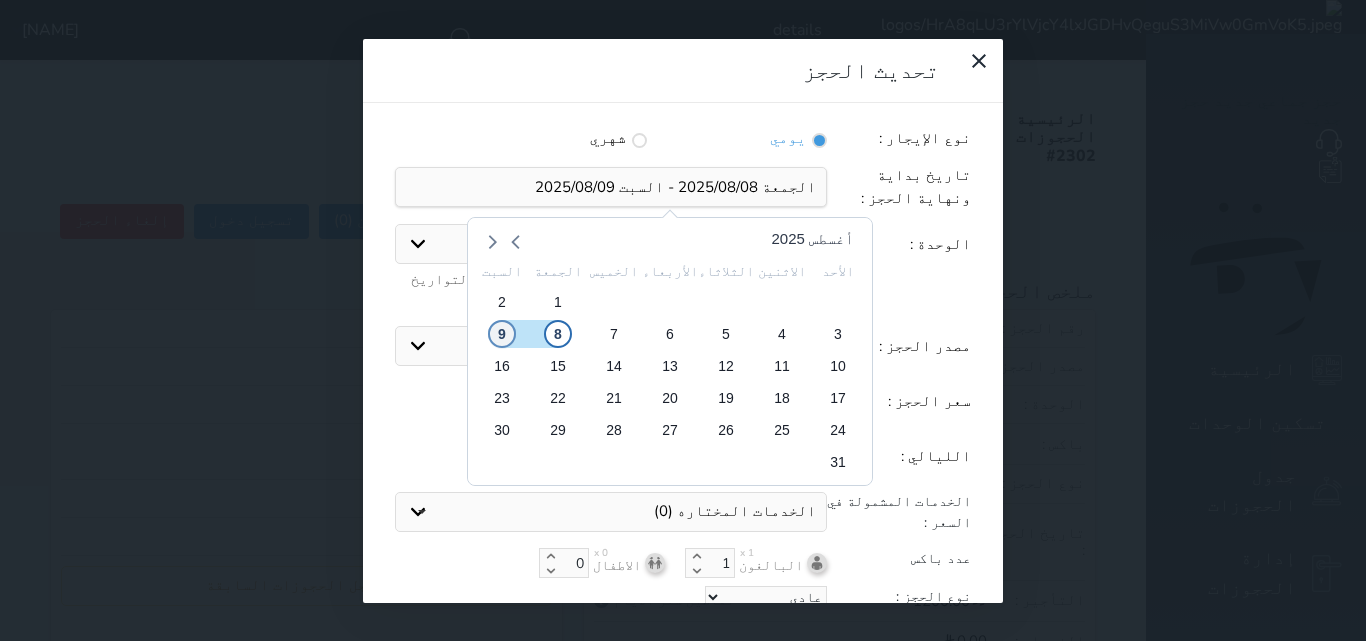 click on "9" at bounding box center [502, 334] 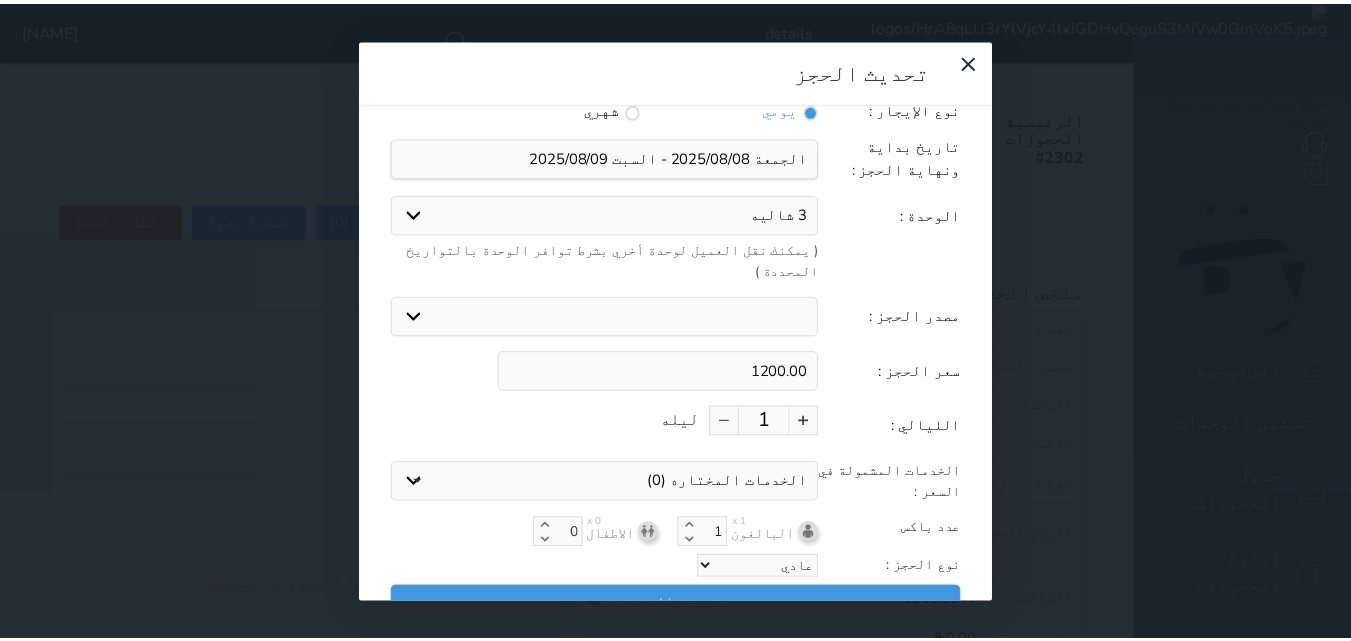 scroll, scrollTop: 45, scrollLeft: 0, axis: vertical 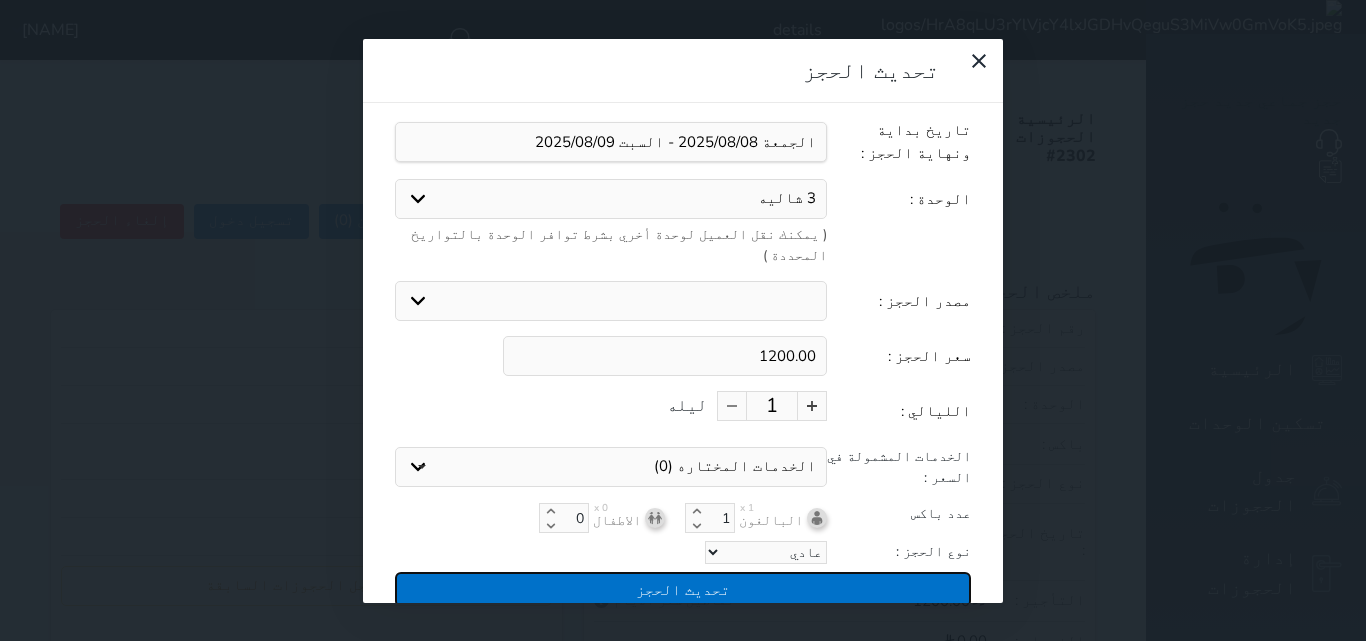 click on "تحديث الحجز" at bounding box center (683, 589) 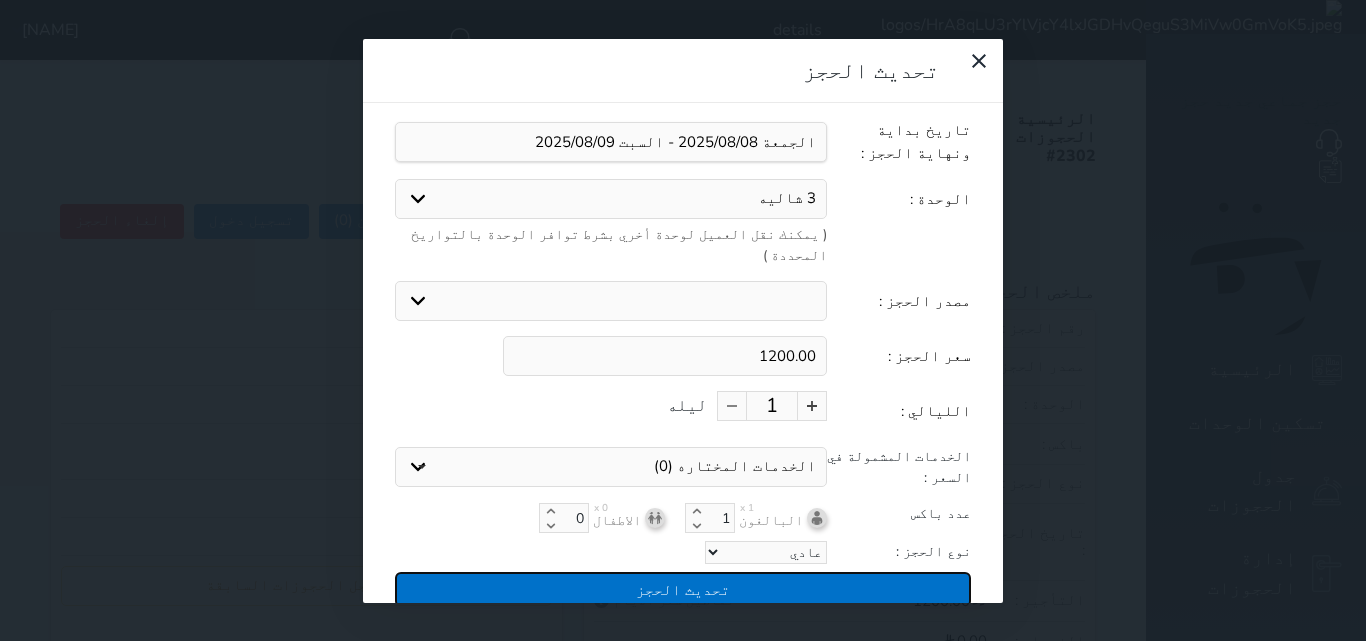 type on "1200" 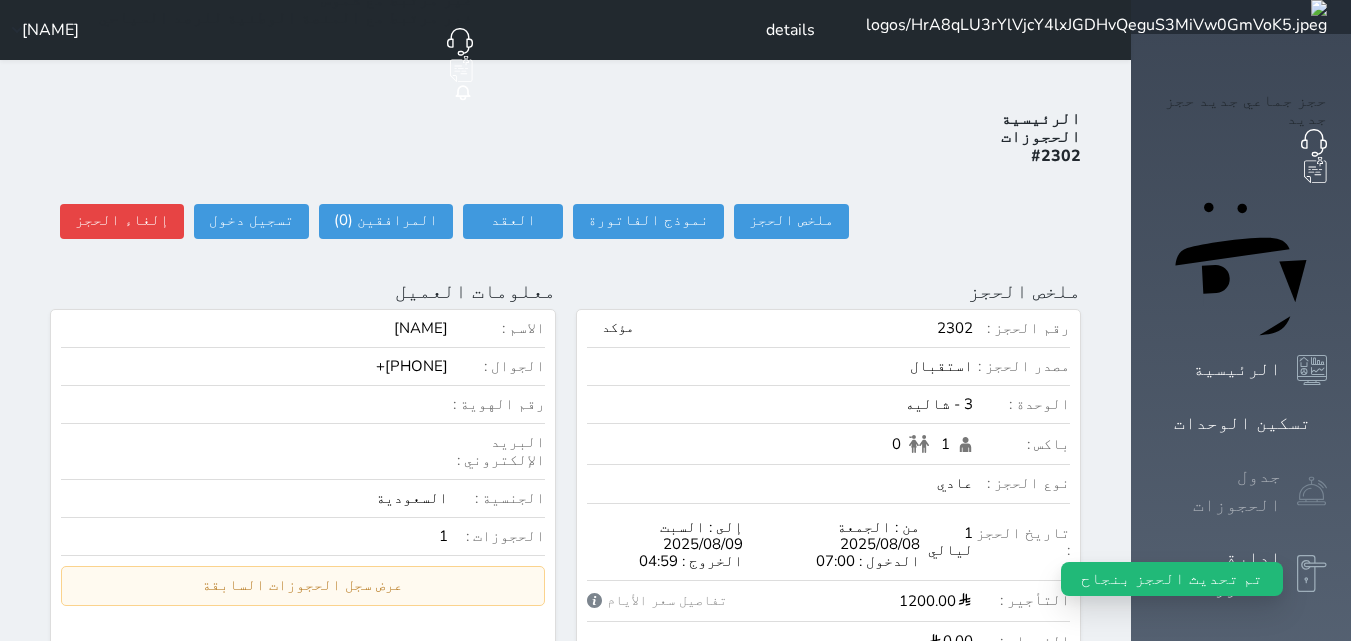 click on "جدول الحجوزات" at bounding box center [1218, 491] 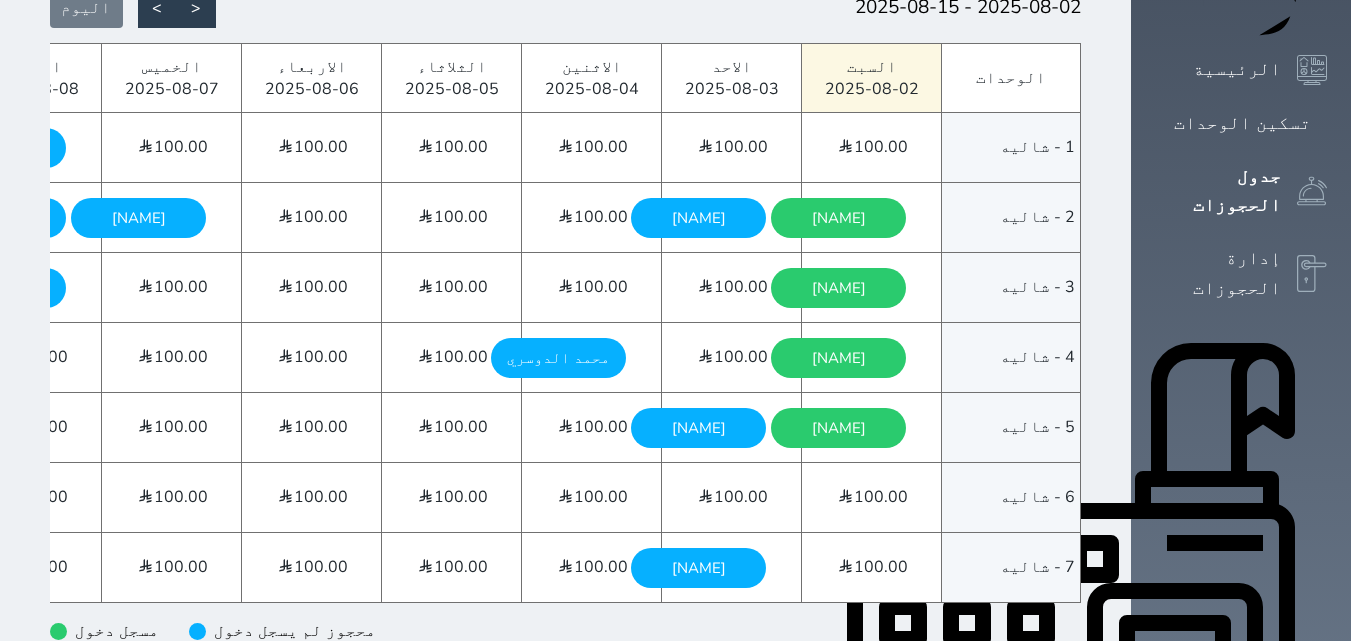 scroll, scrollTop: 277, scrollLeft: 0, axis: vertical 